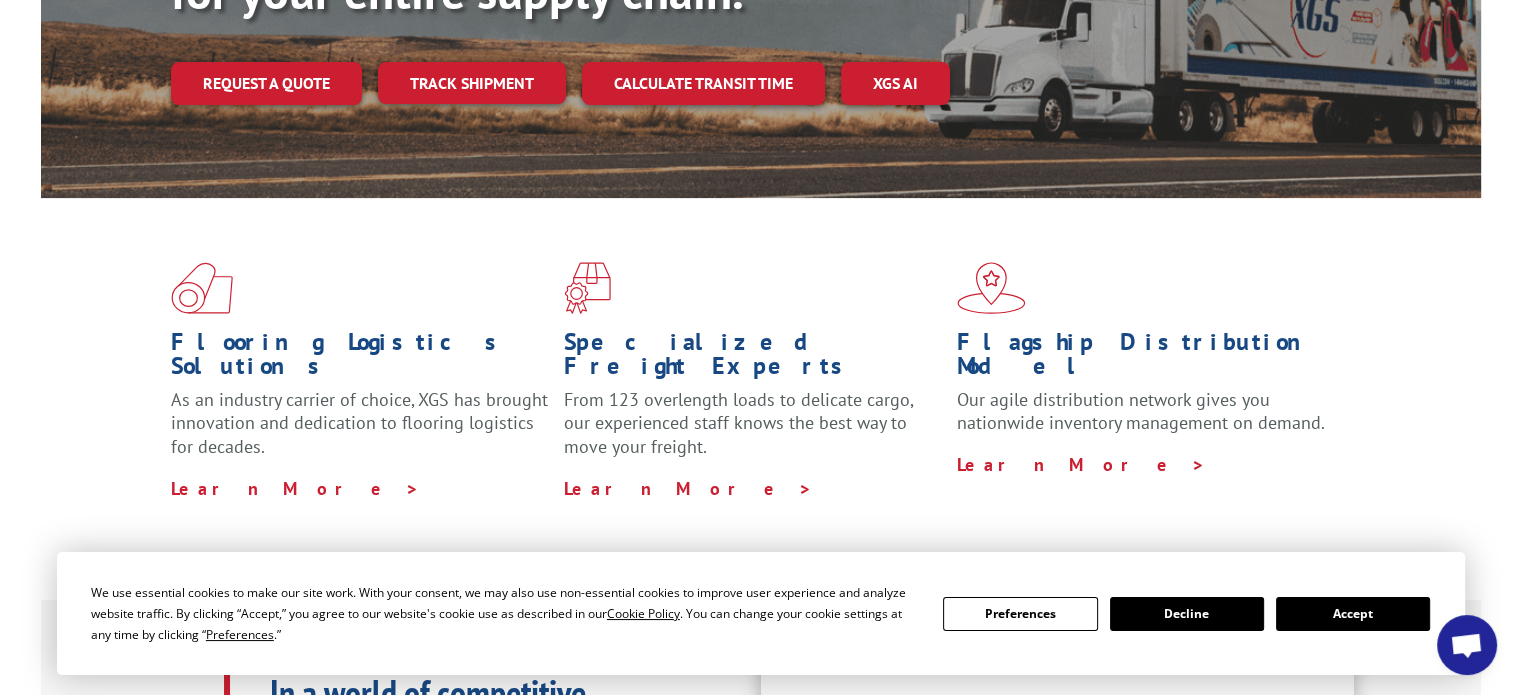 scroll, scrollTop: 600, scrollLeft: 0, axis: vertical 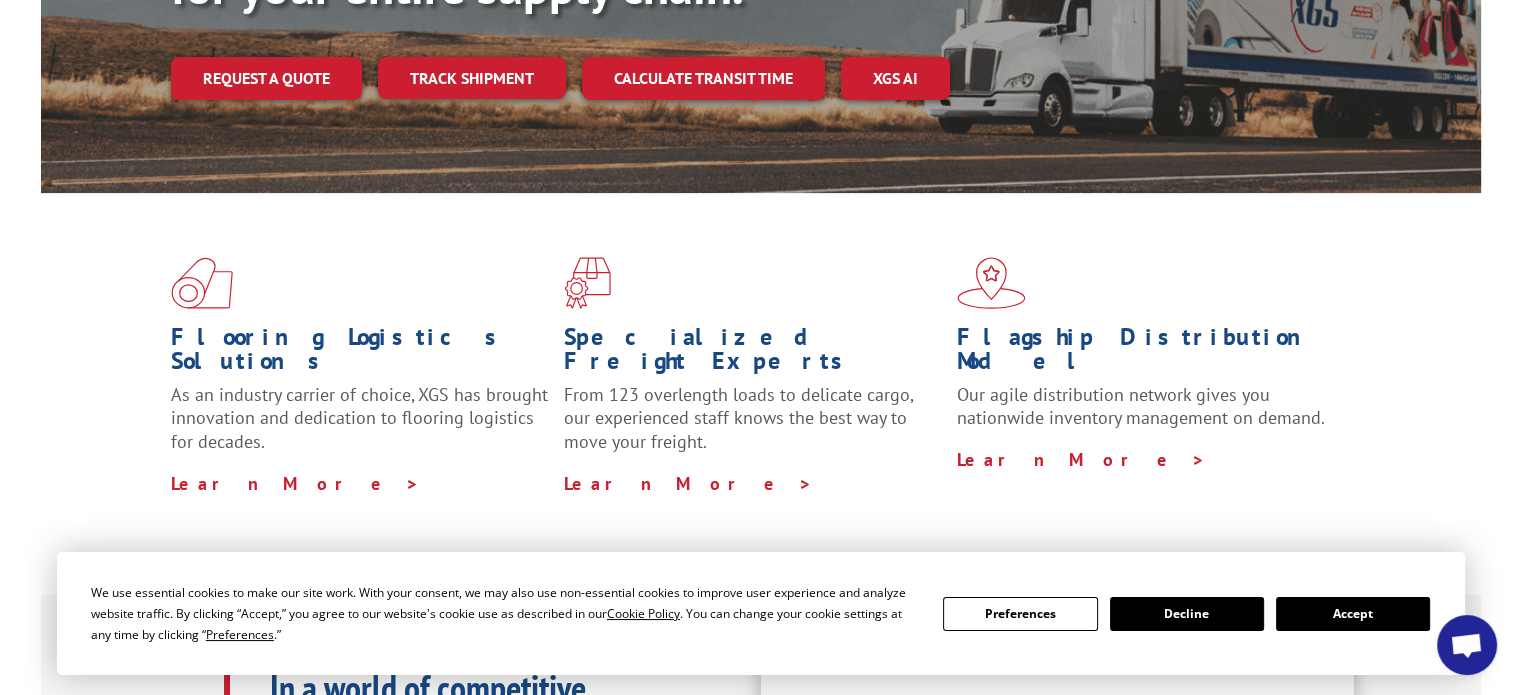click on "Accept" at bounding box center [1353, 614] 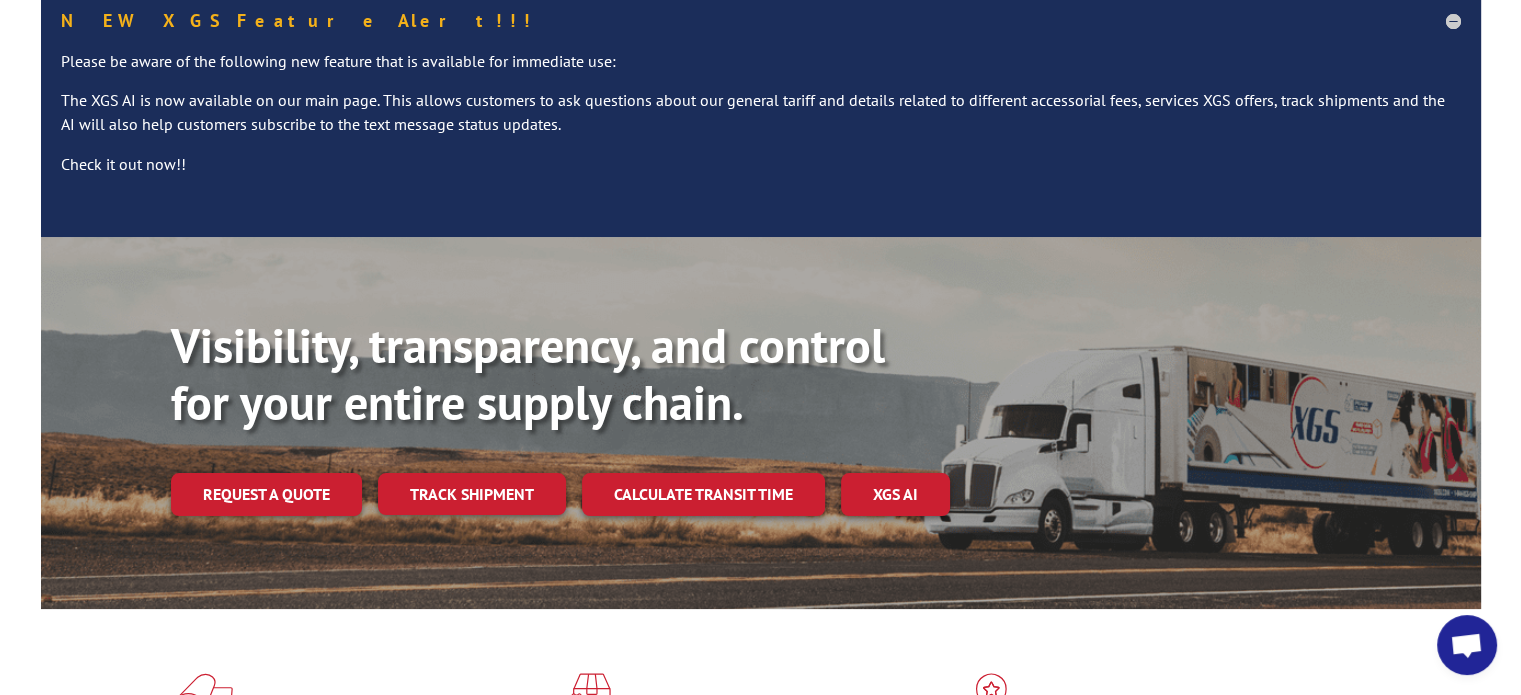 scroll, scrollTop: 0, scrollLeft: 0, axis: both 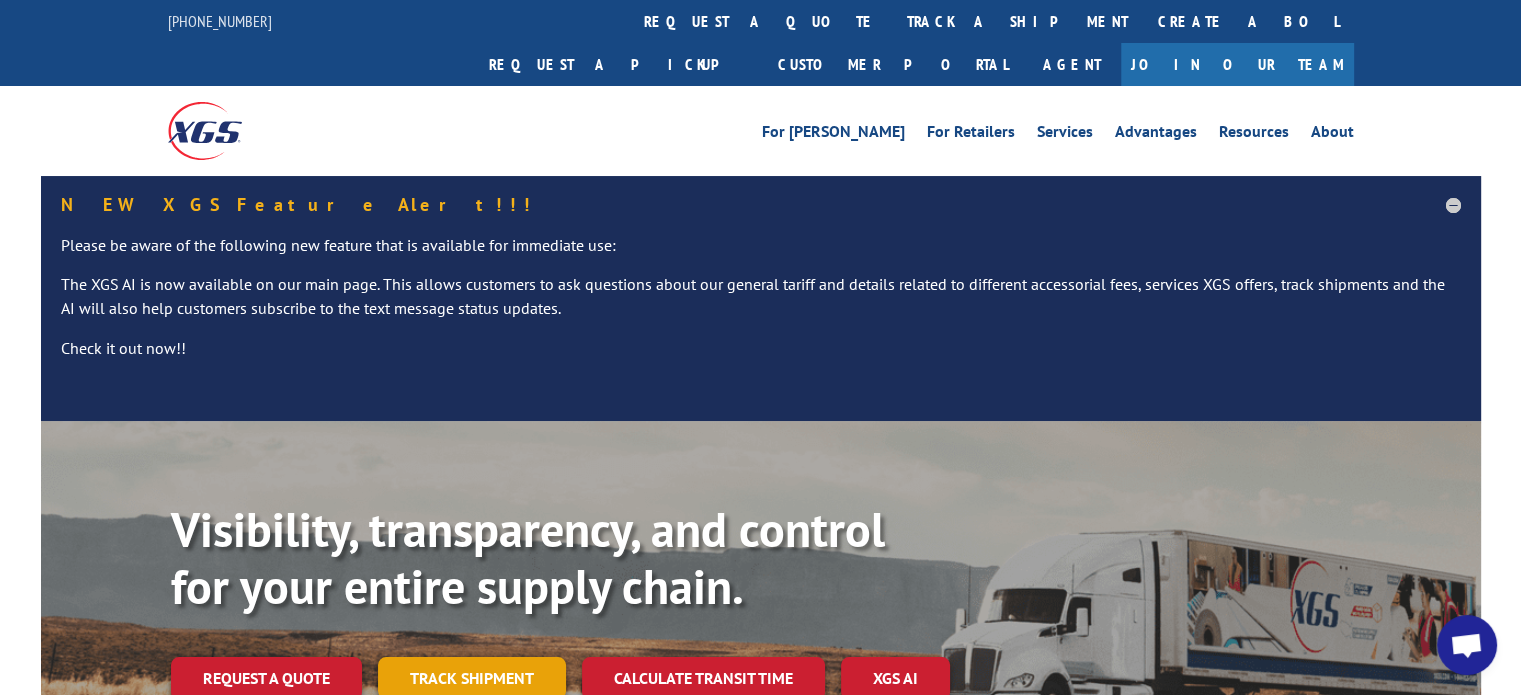 click on "Track shipment" at bounding box center [472, 678] 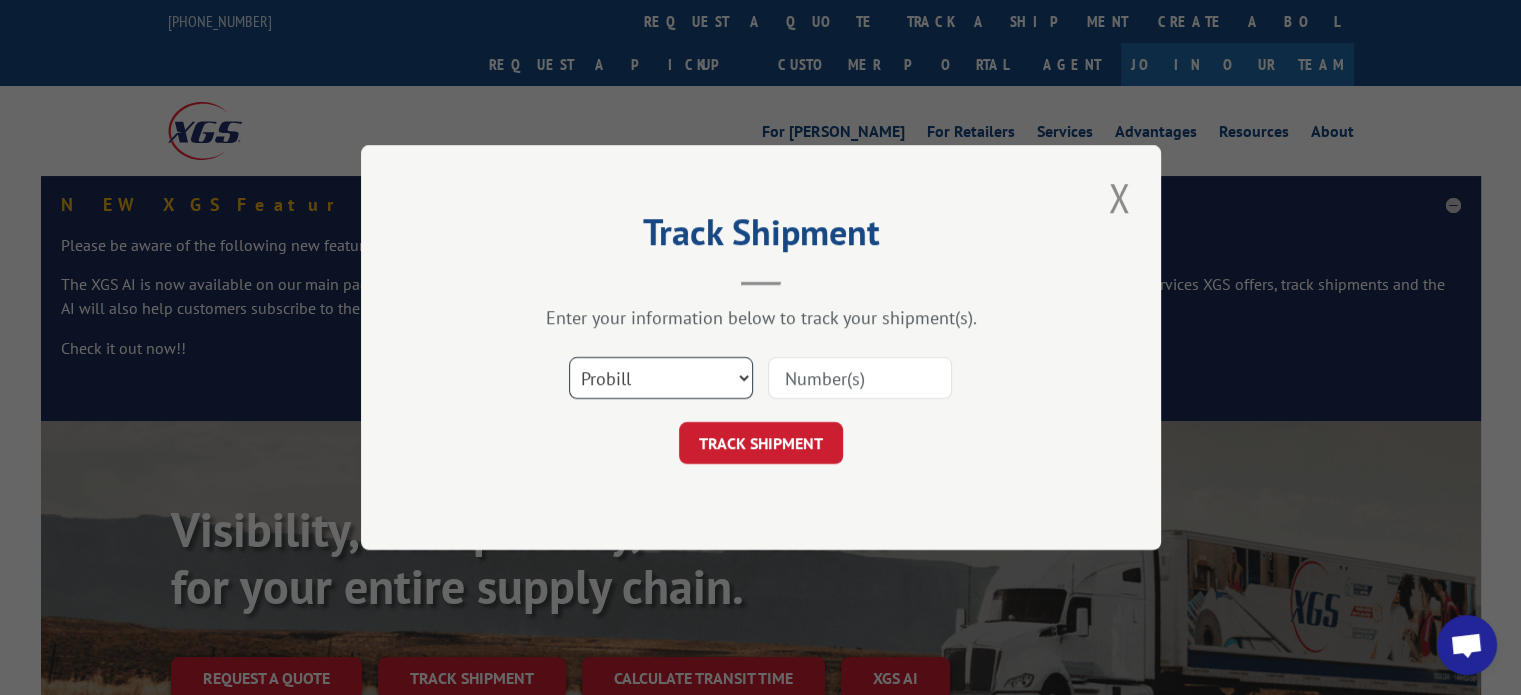 click on "Select category... Probill BOL PO" at bounding box center [661, 378] 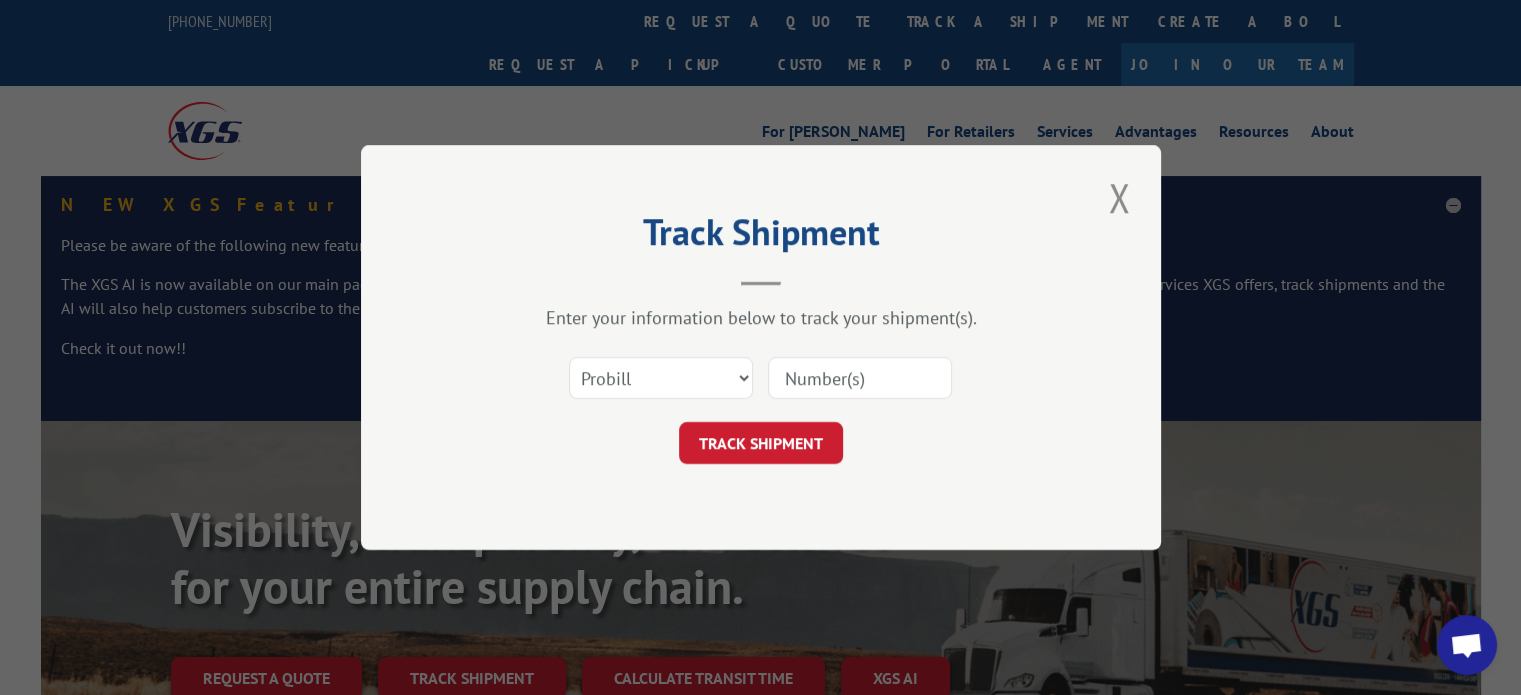 click at bounding box center [860, 378] 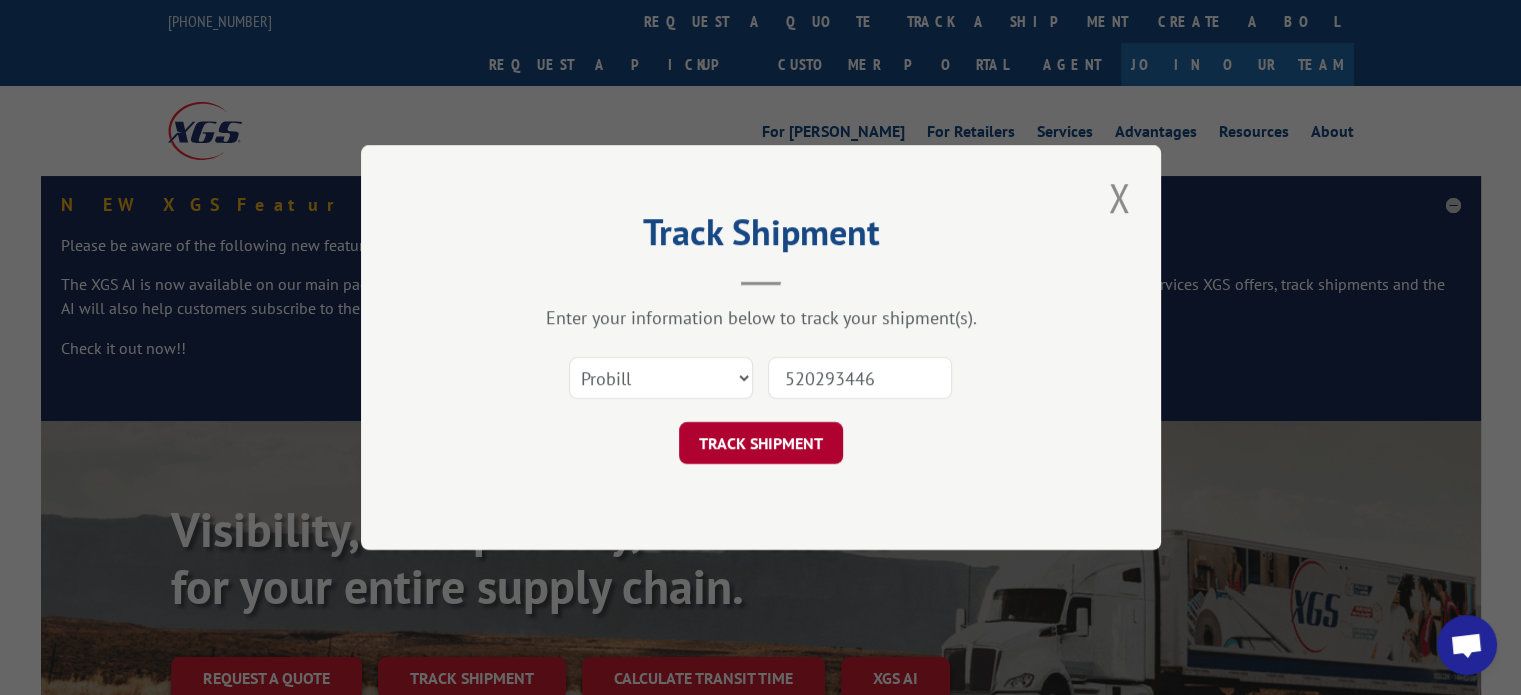 type on "520293446" 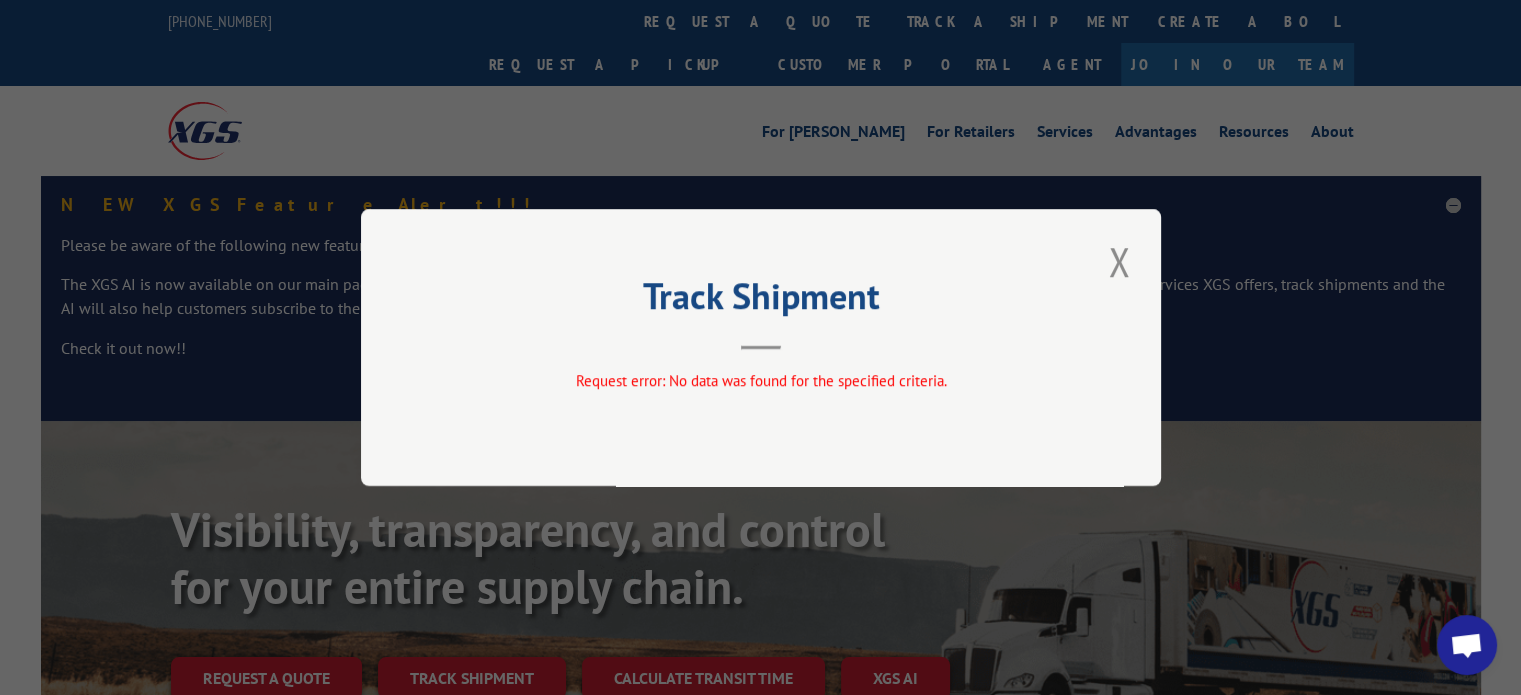 click on "Track Shipment Request error: No data was found for the specified criteria." at bounding box center (761, 347) 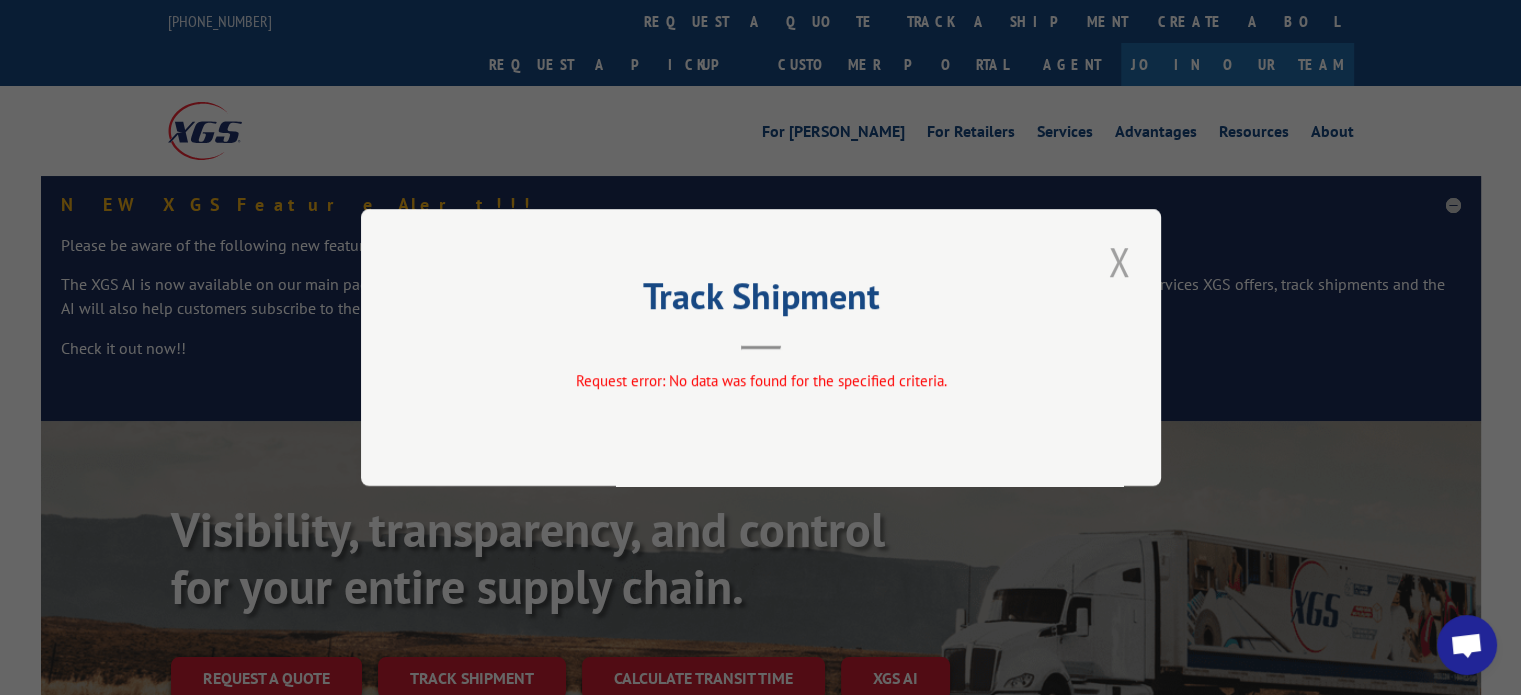 click at bounding box center [1119, 261] 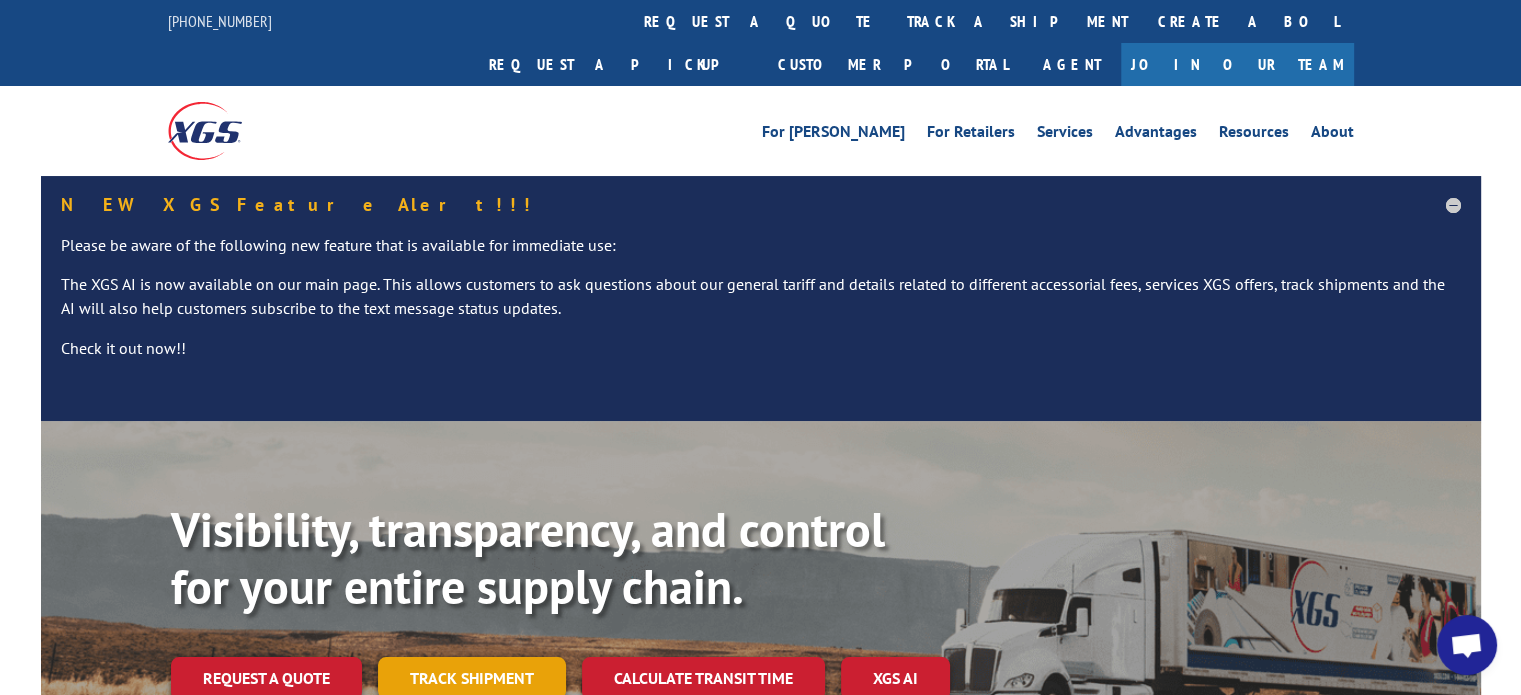click on "Track shipment" at bounding box center [472, 678] 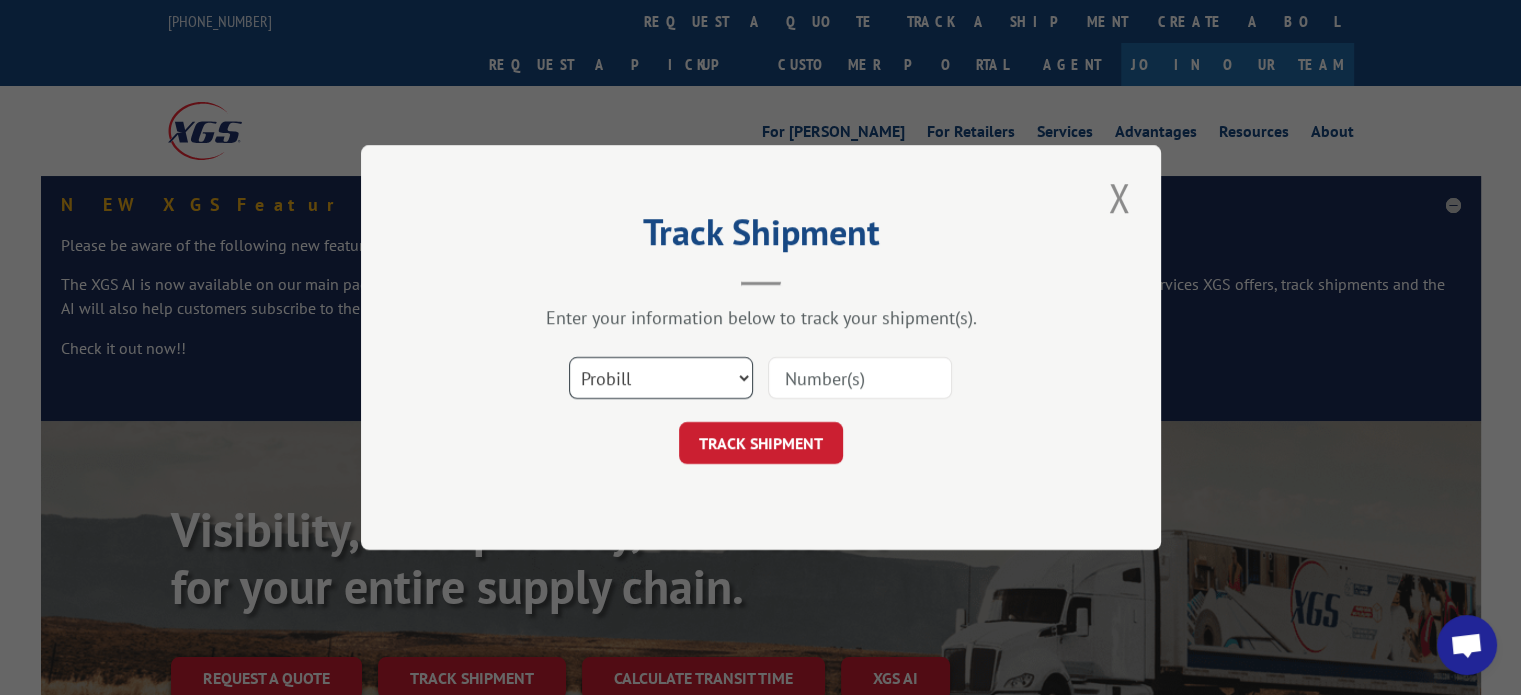 click on "Select category... Probill BOL PO" at bounding box center (661, 378) 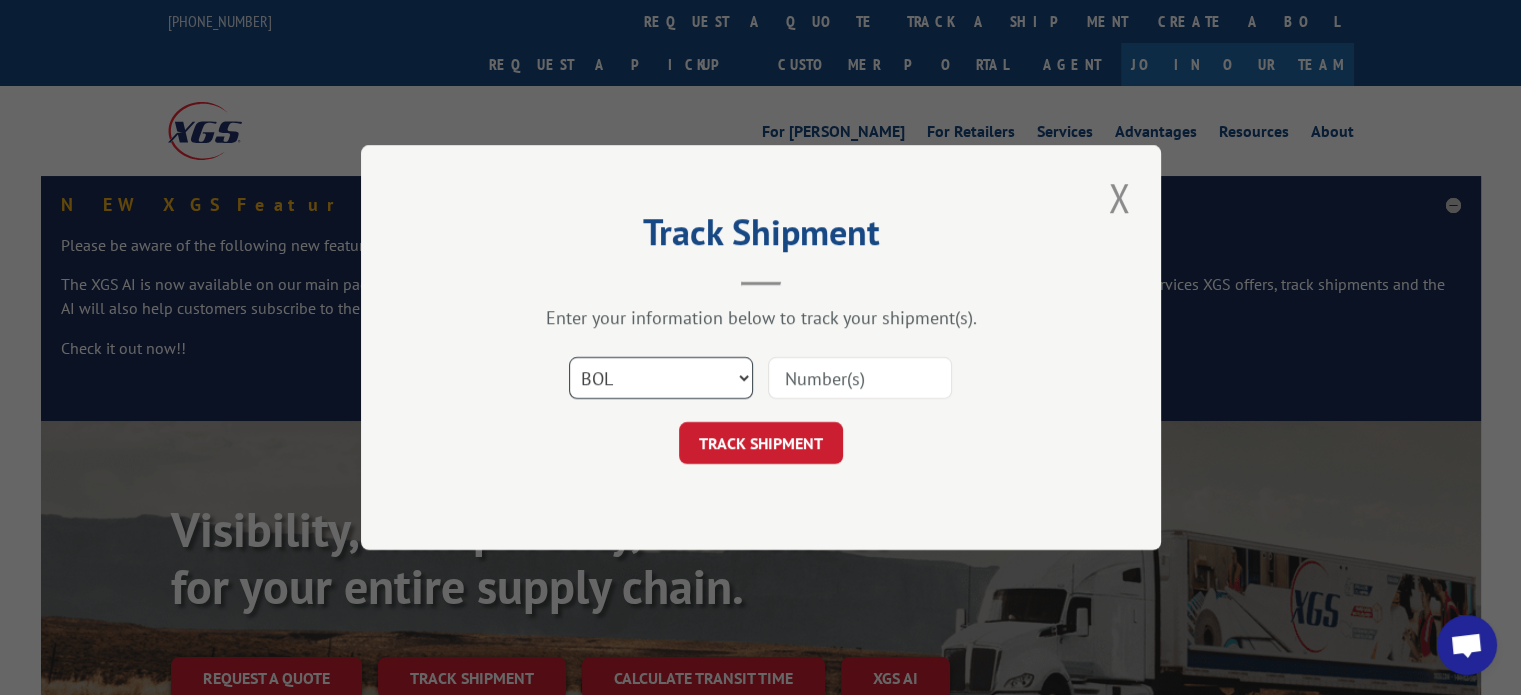 click on "Select category... Probill BOL PO" at bounding box center (661, 378) 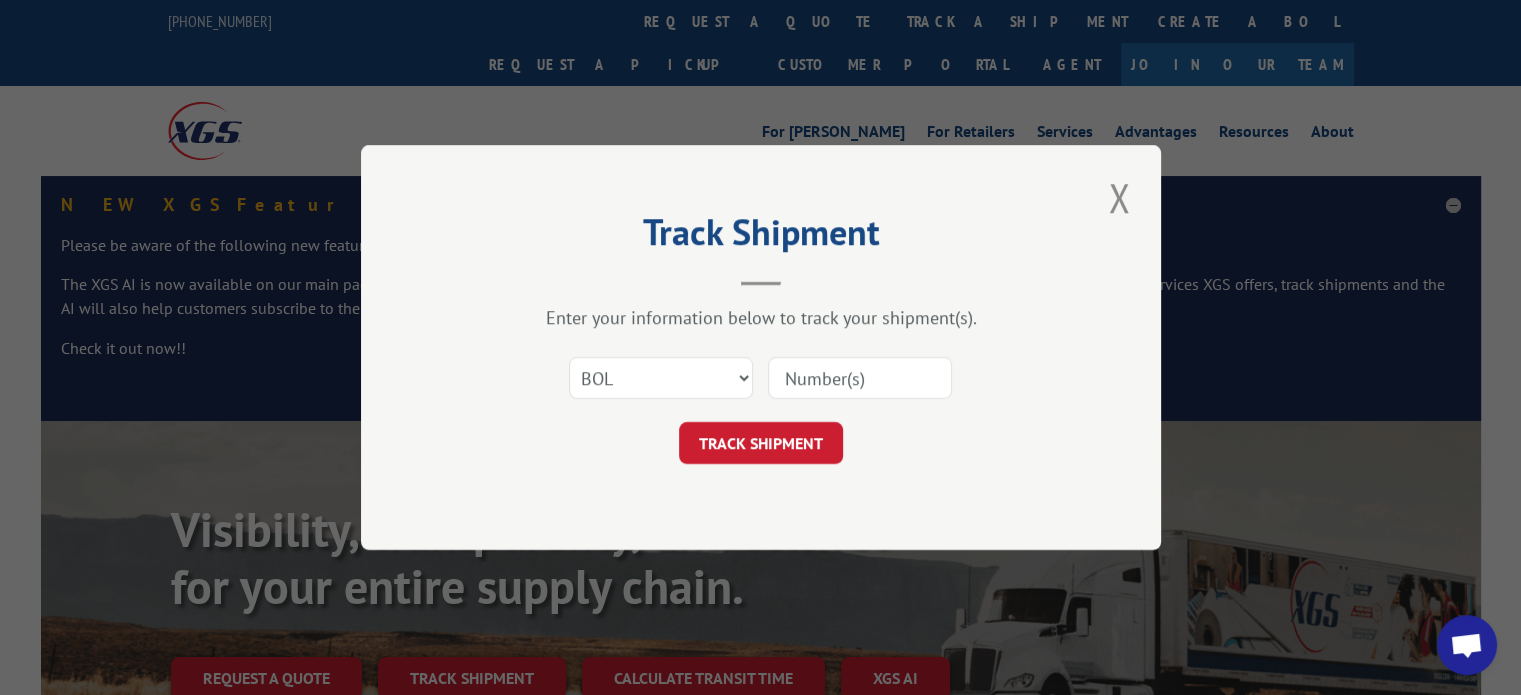 click at bounding box center (860, 378) 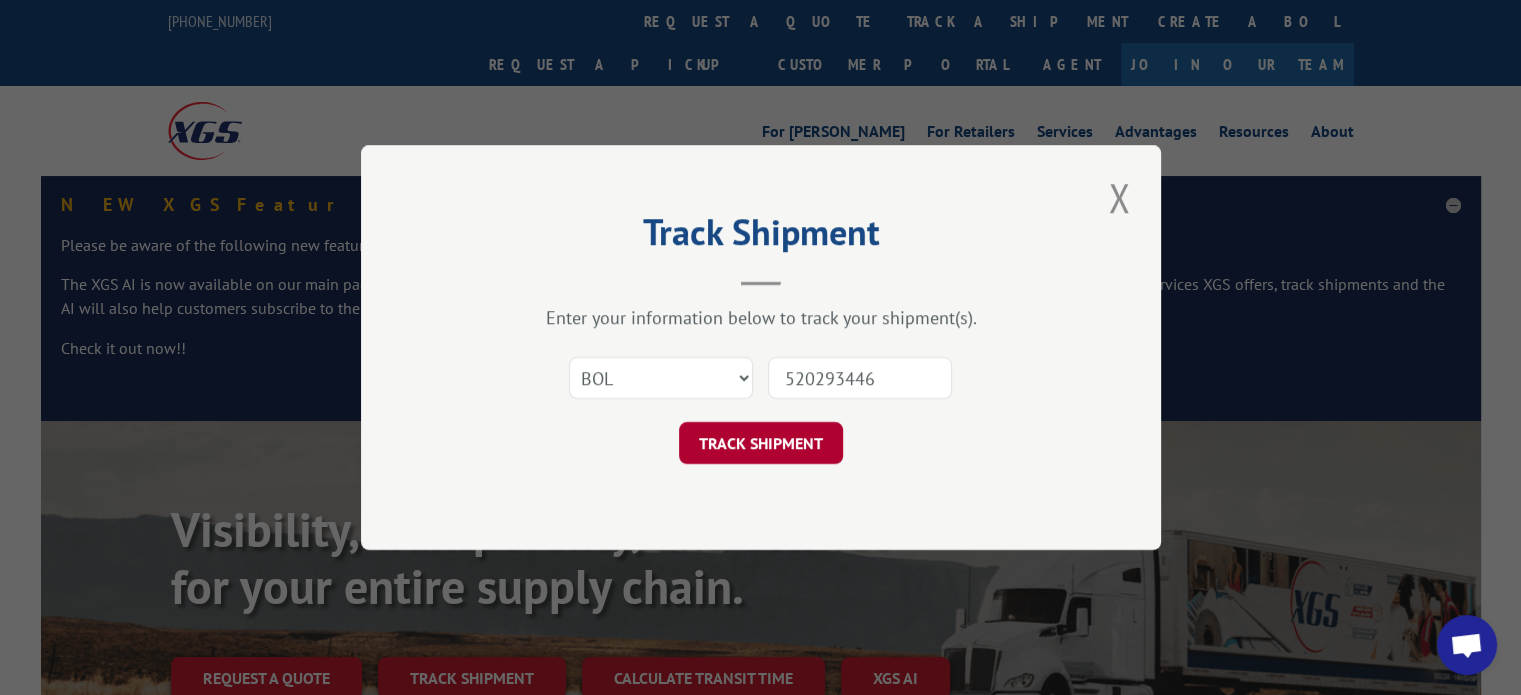type on "520293446" 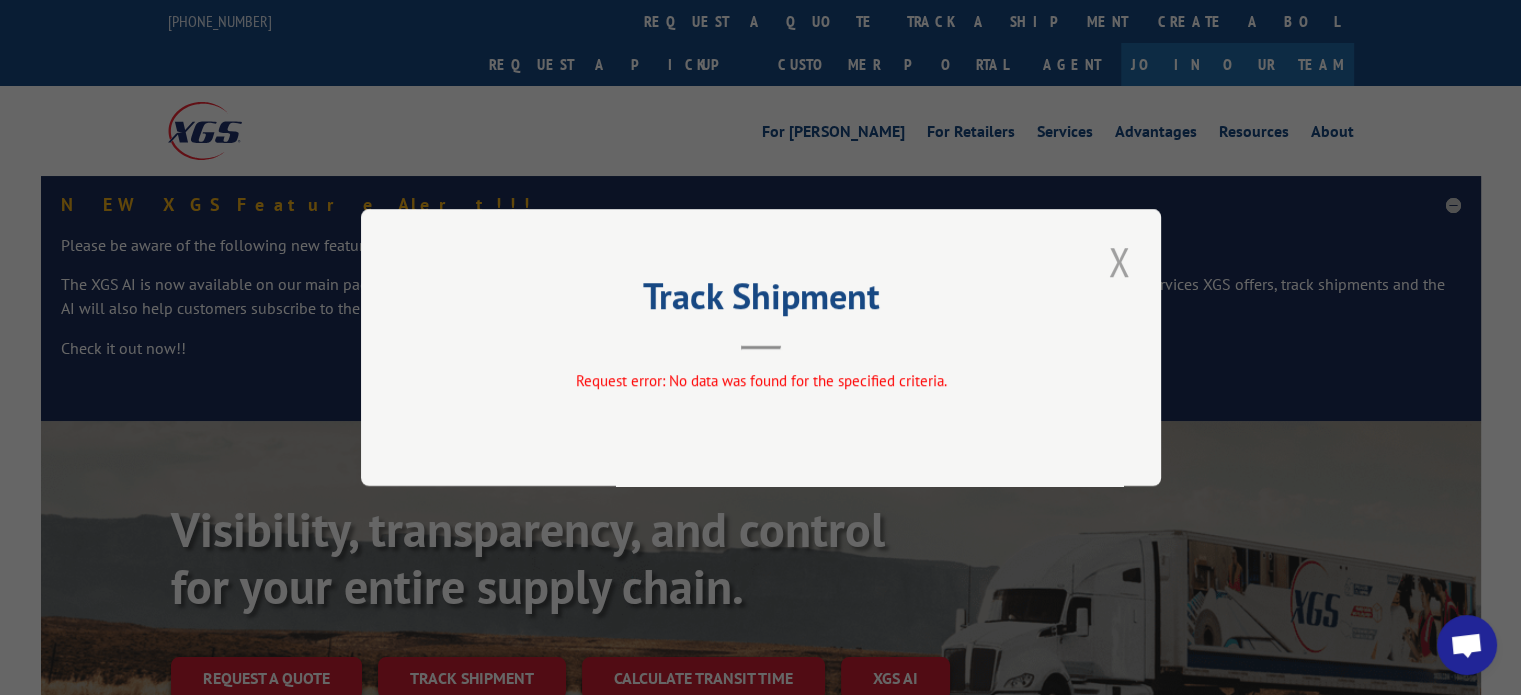 click at bounding box center [1119, 261] 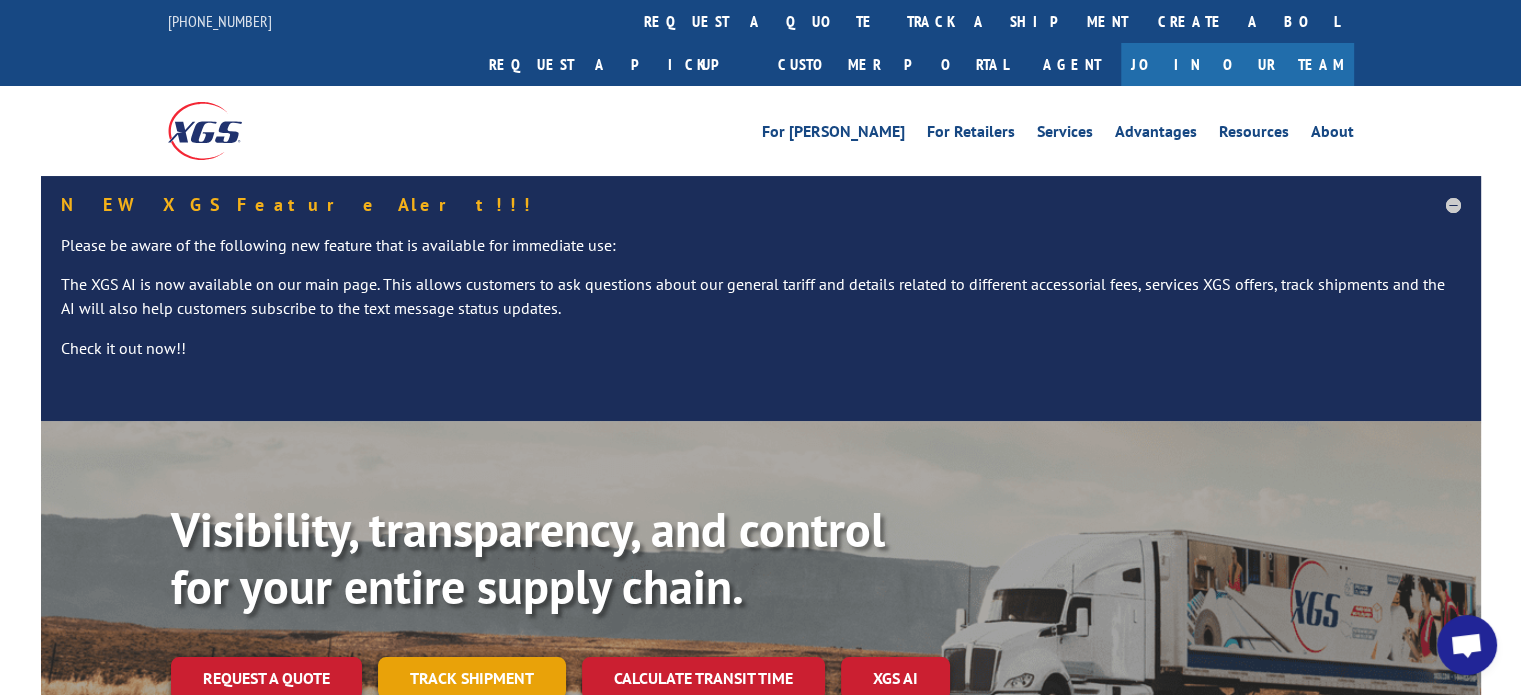 click on "Track shipment" at bounding box center [472, 678] 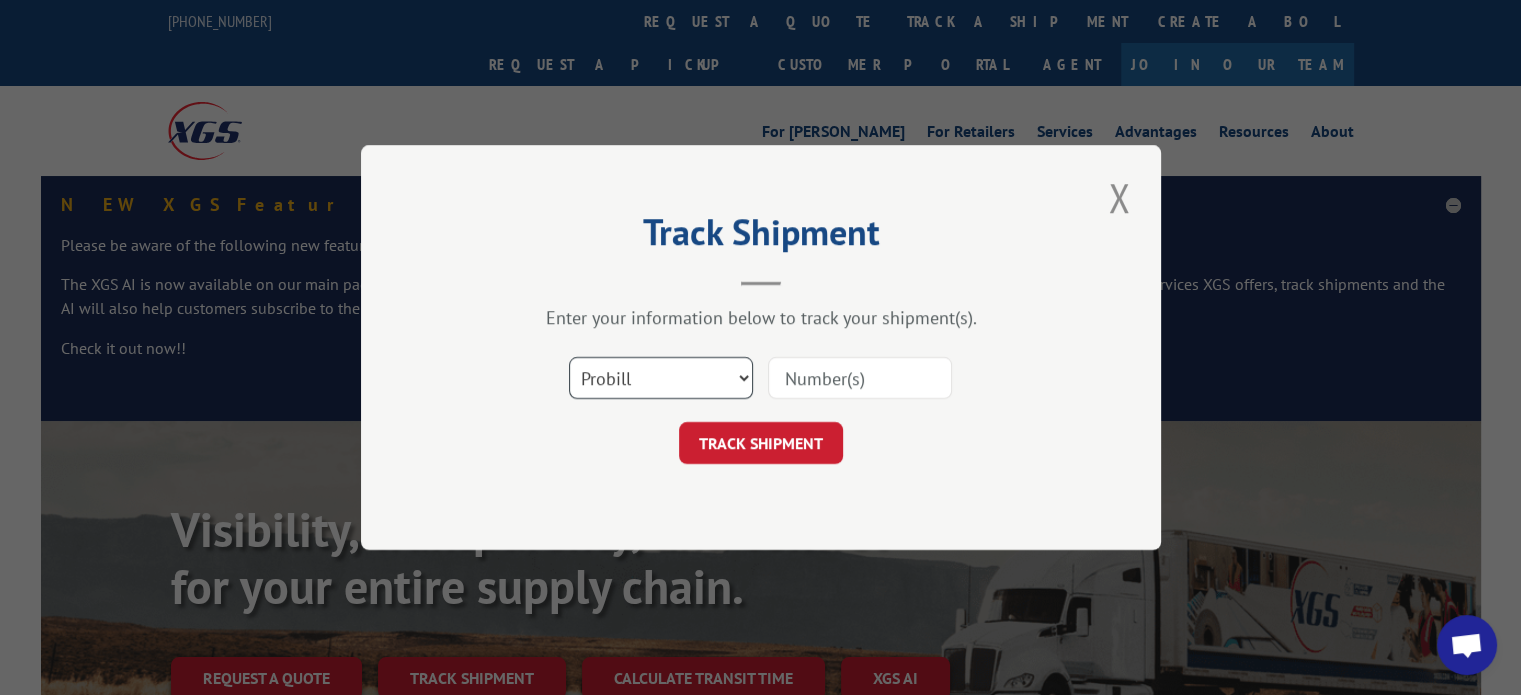 click on "Select category... Probill BOL PO" at bounding box center (661, 378) 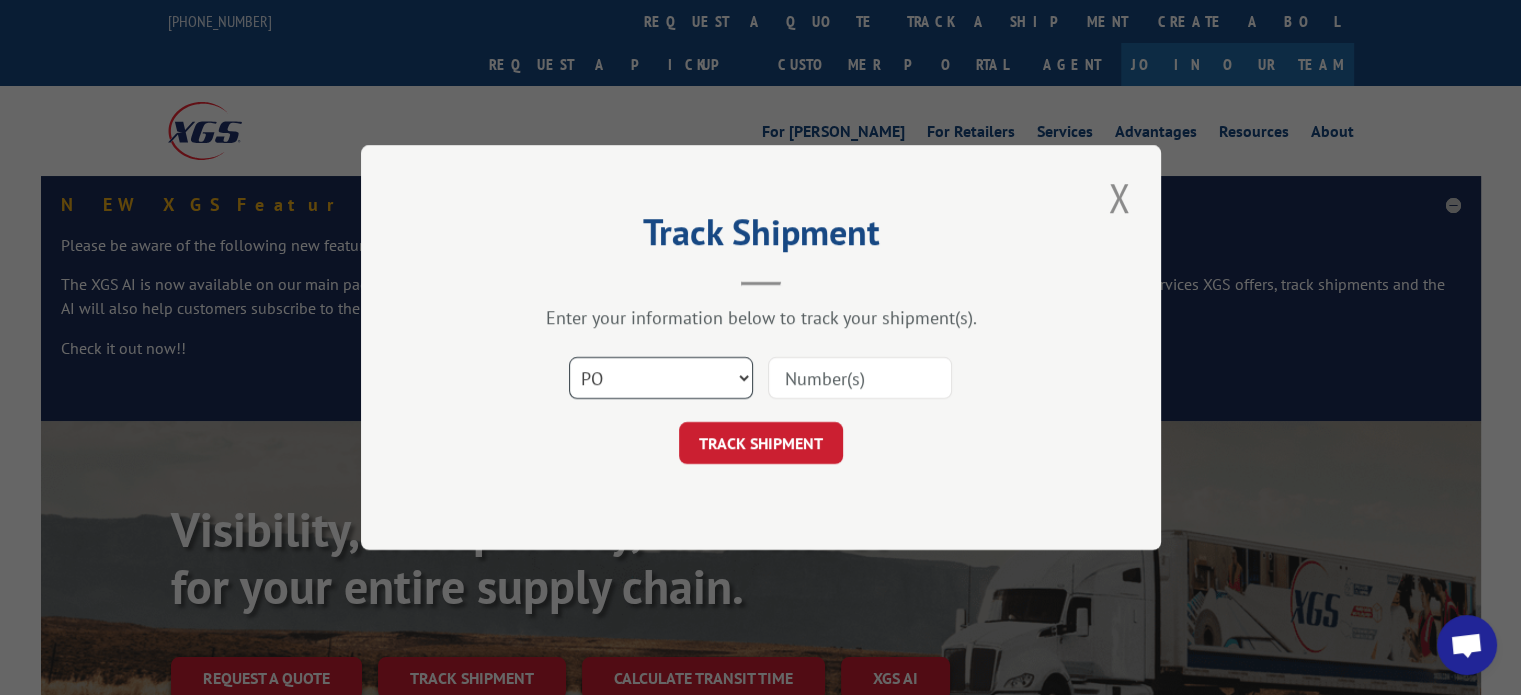 click on "Select category... Probill BOL PO" at bounding box center (661, 378) 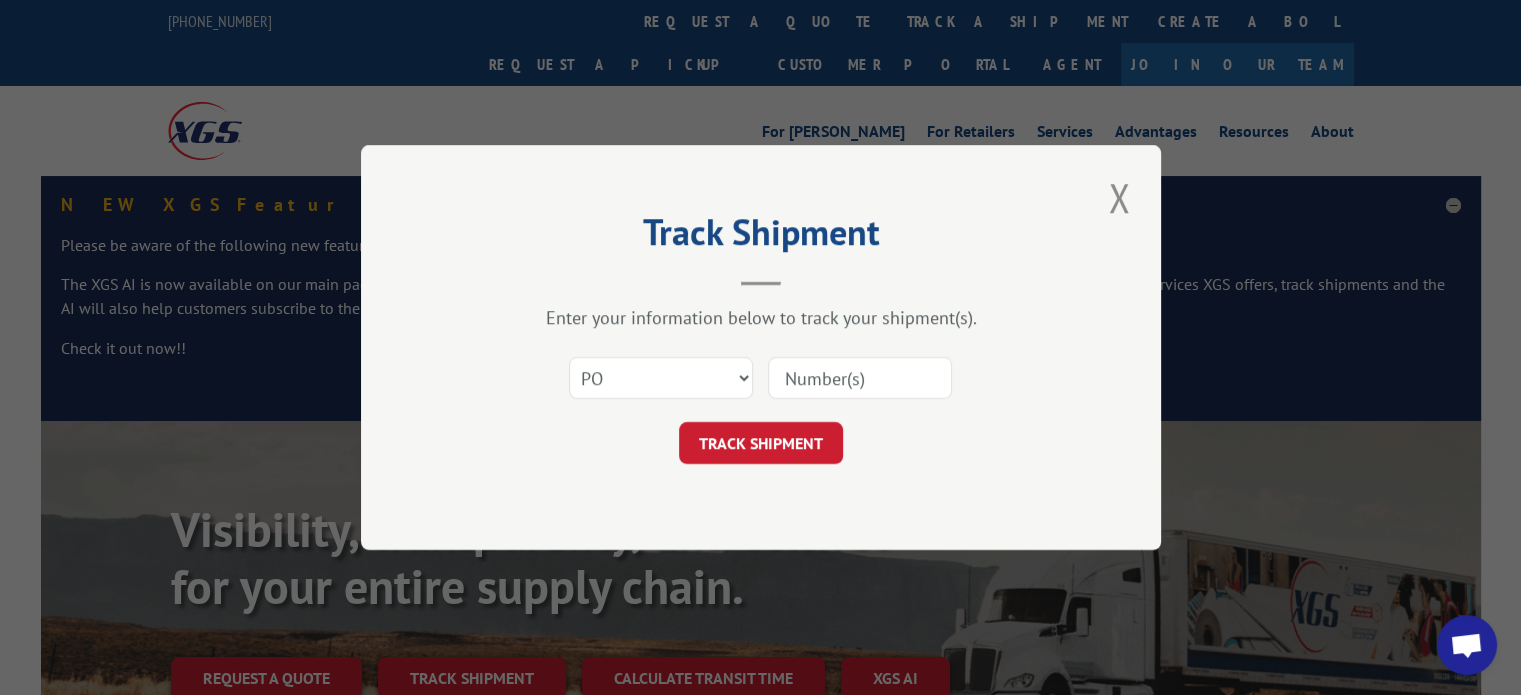 click at bounding box center [860, 378] 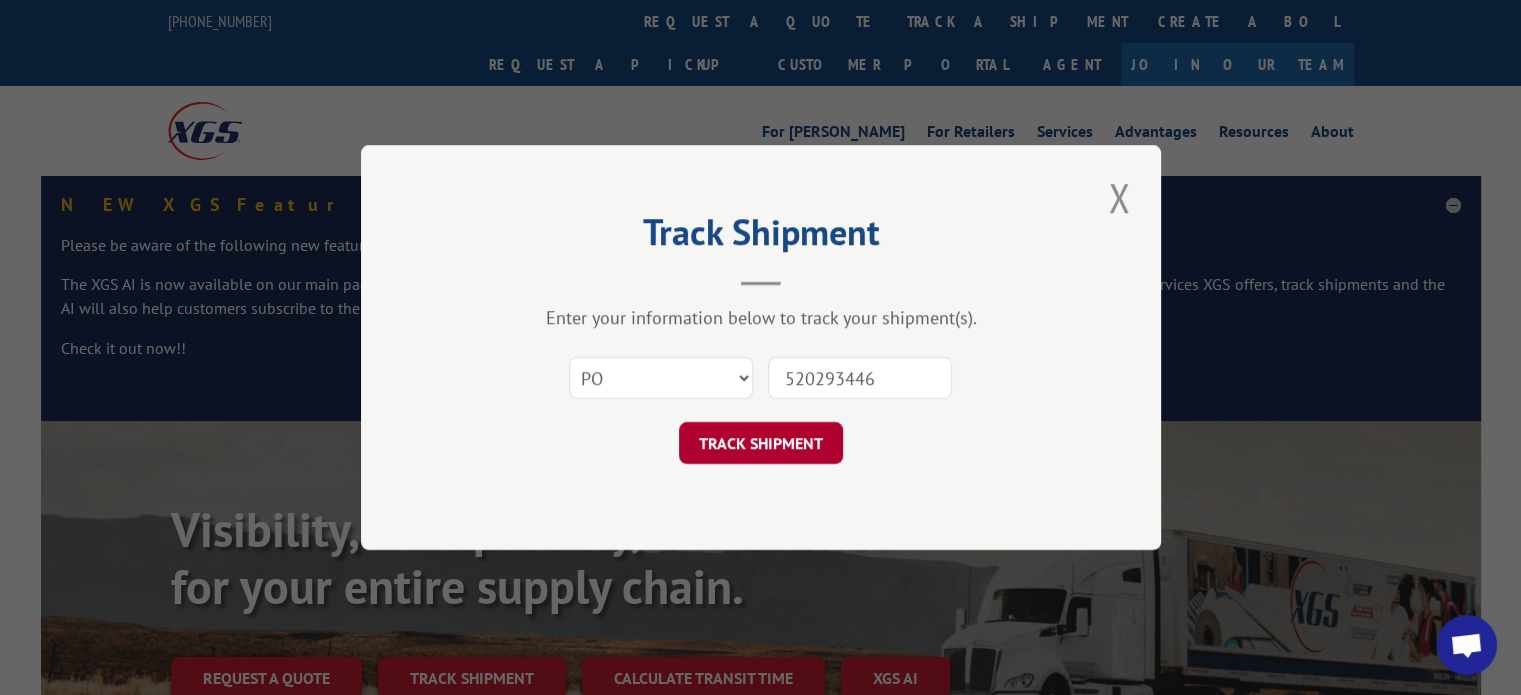 type on "520293446" 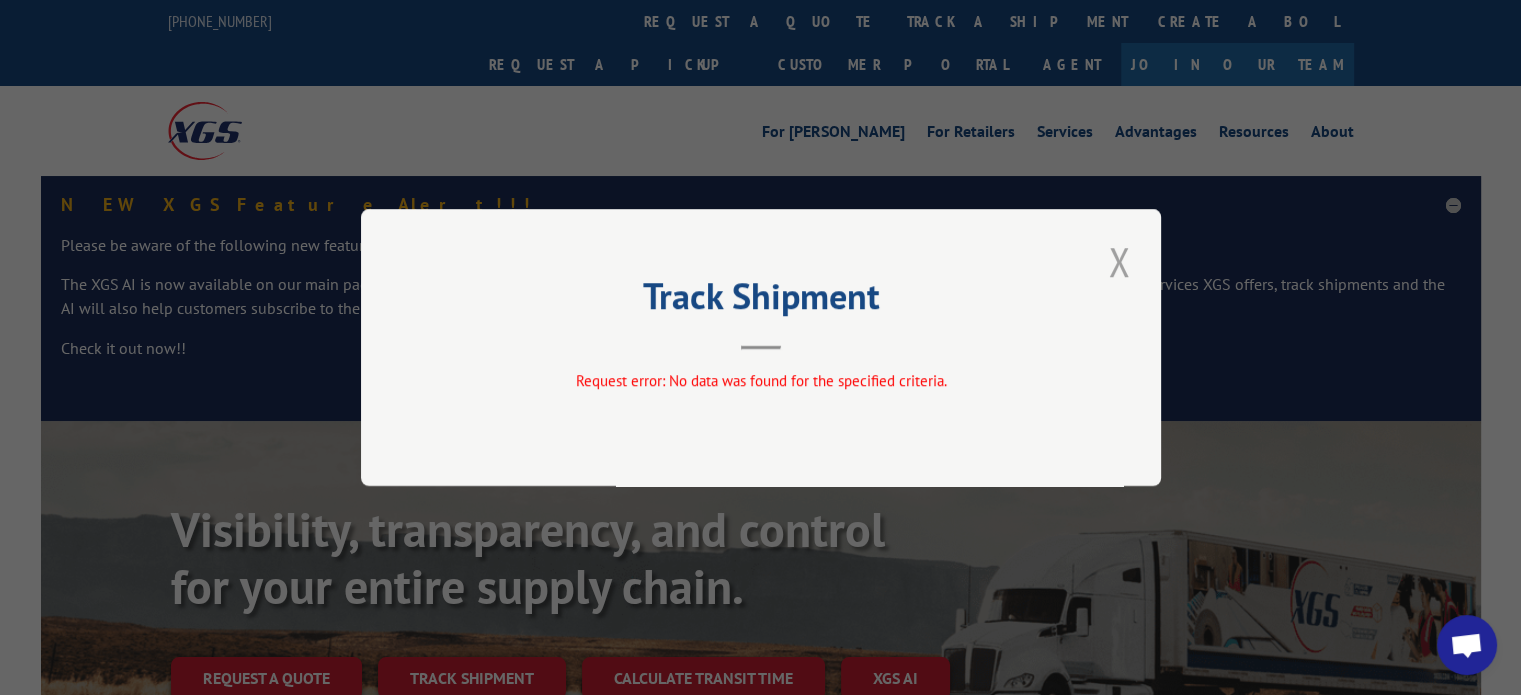 click at bounding box center (1119, 261) 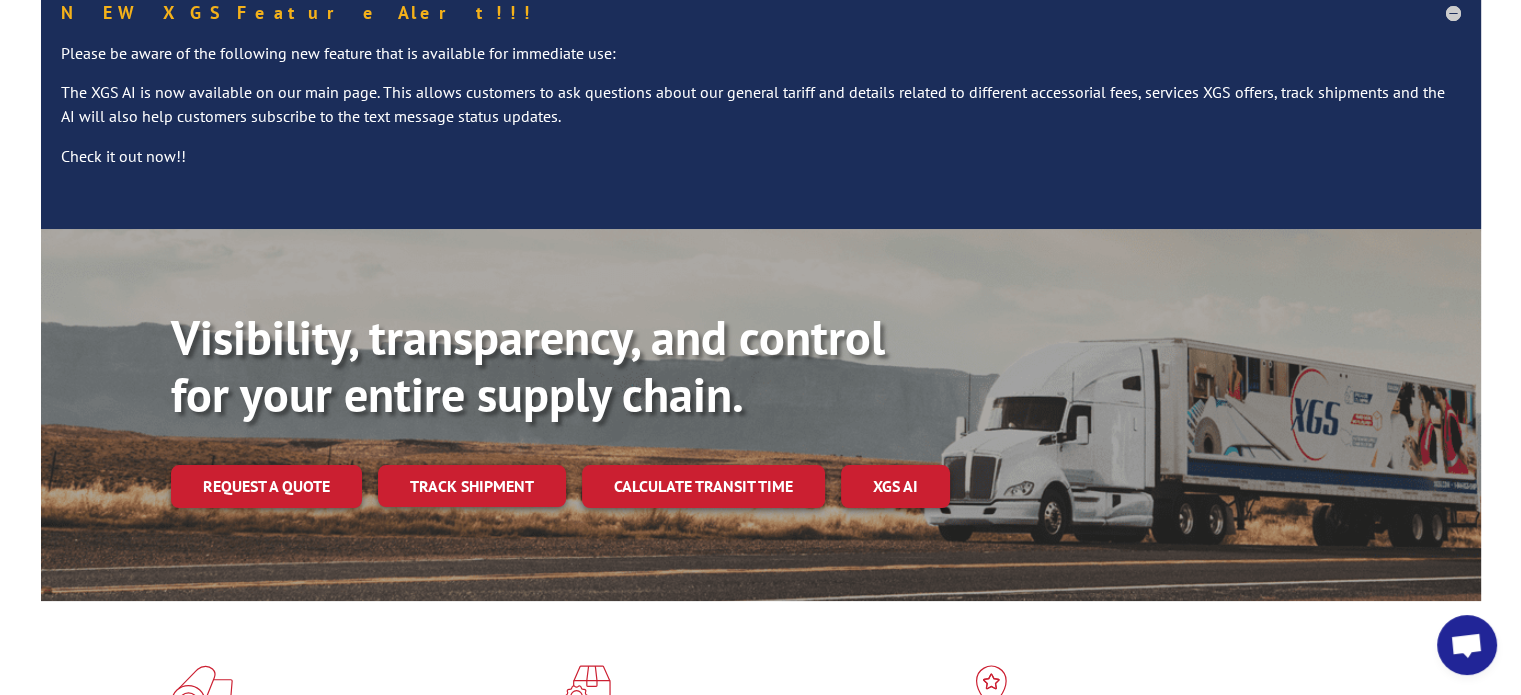 scroll, scrollTop: 200, scrollLeft: 0, axis: vertical 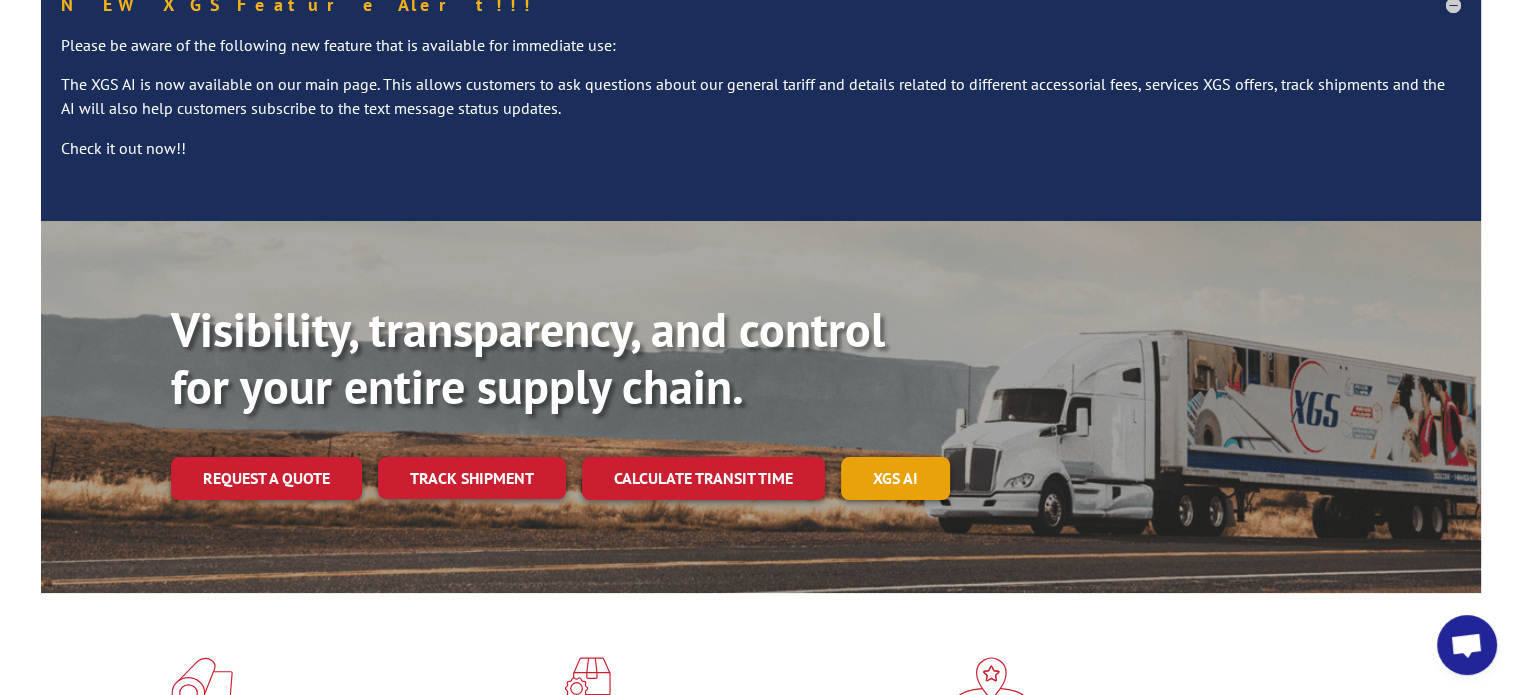 click on "XGS AI" at bounding box center (895, 478) 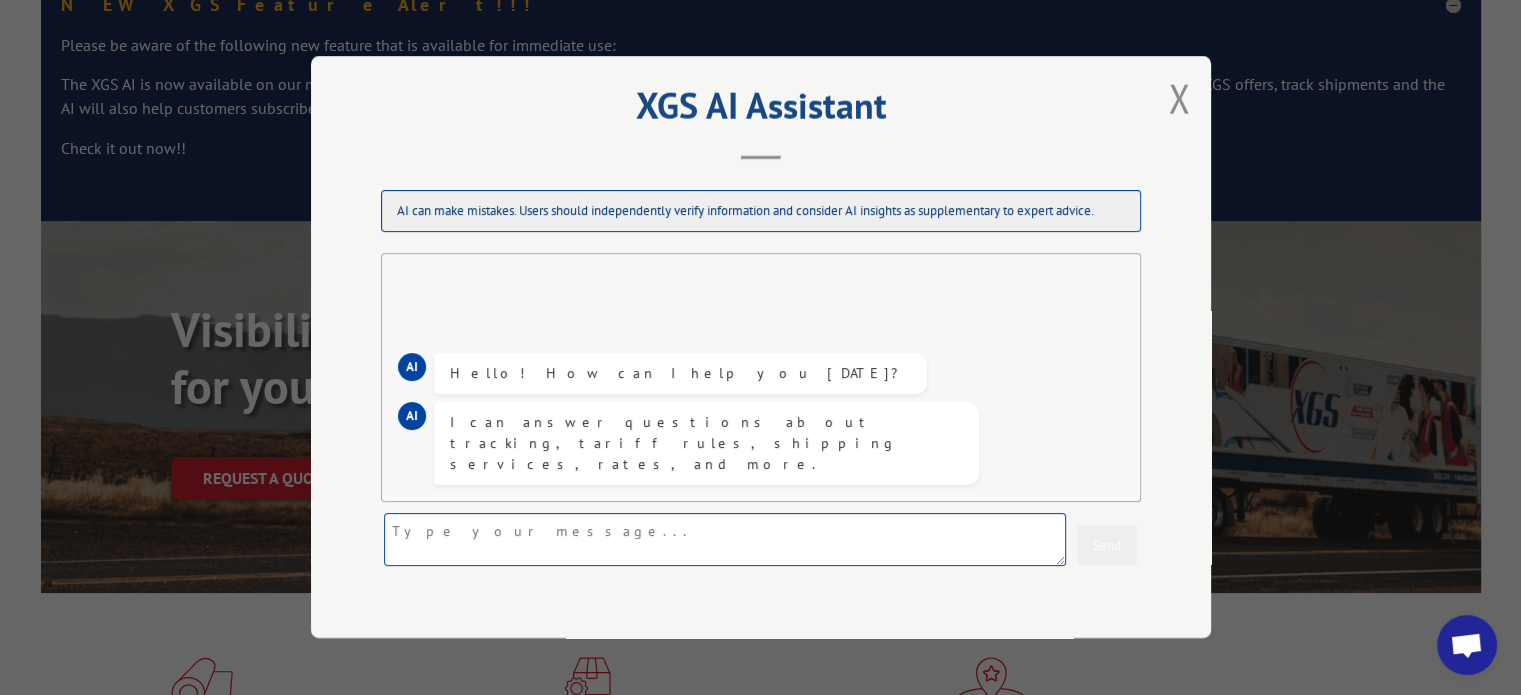 click at bounding box center [725, 540] 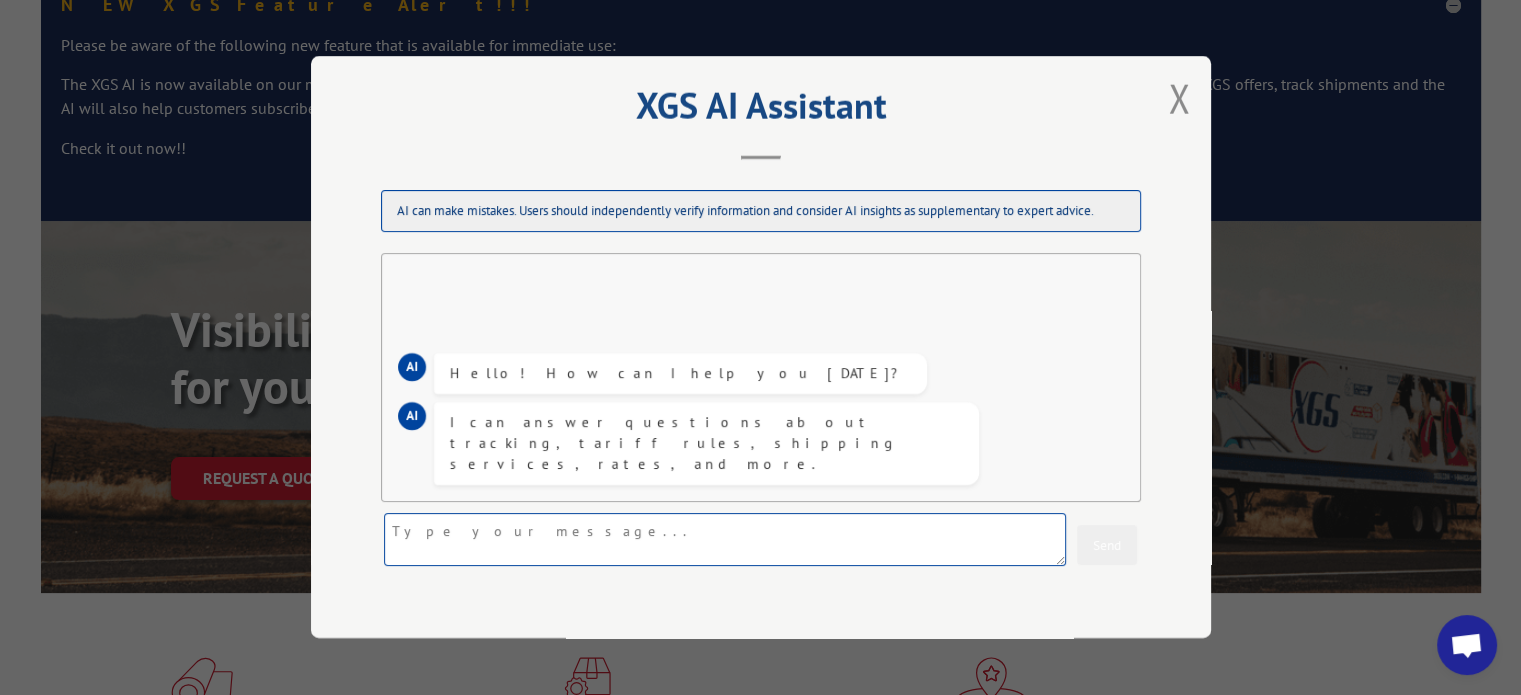 paste on "520293446" 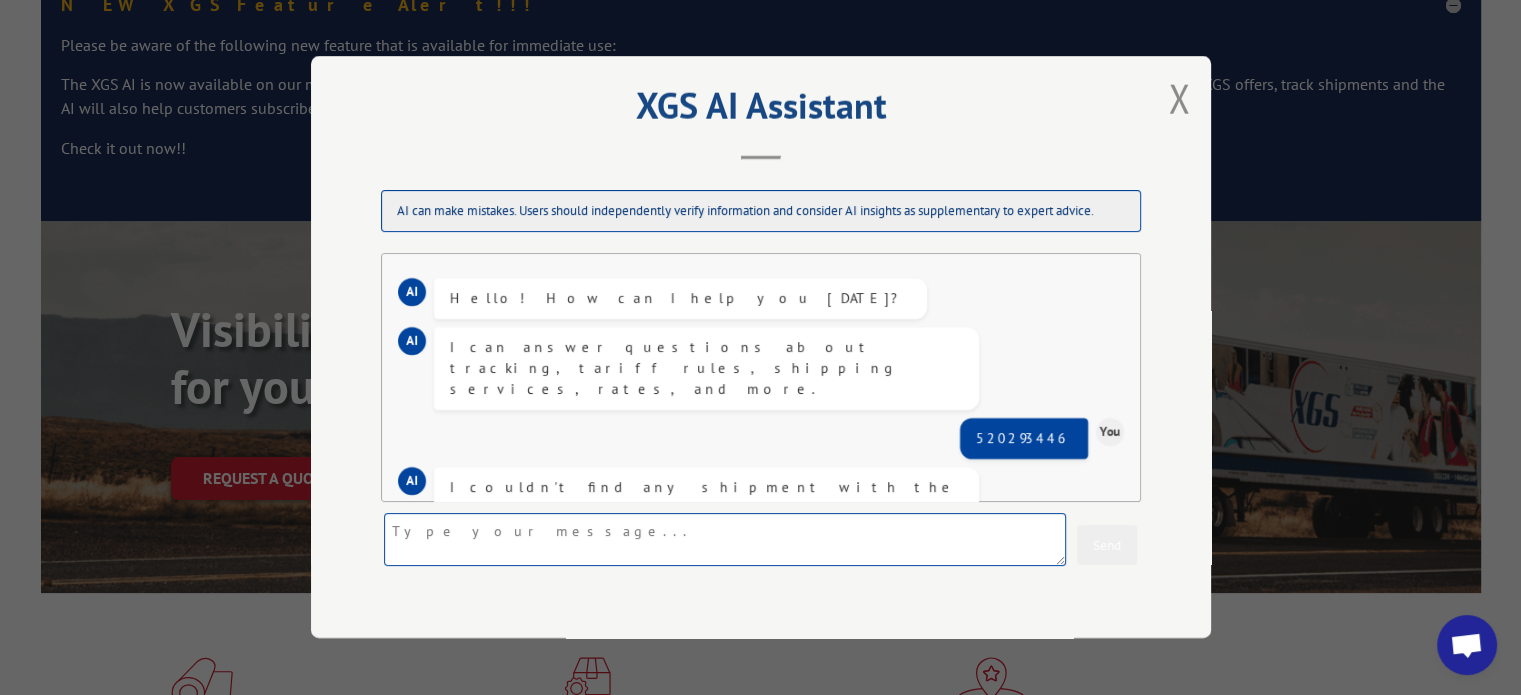 scroll, scrollTop: 43, scrollLeft: 0, axis: vertical 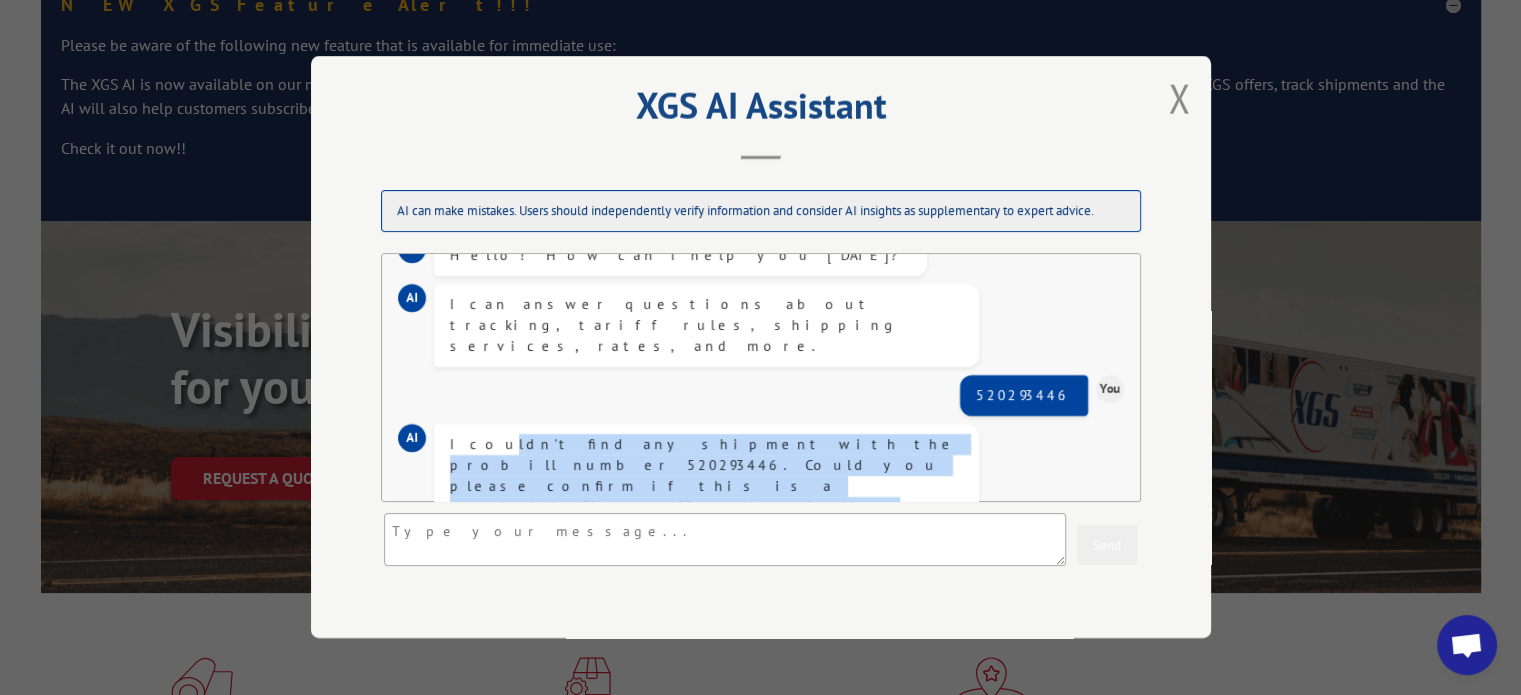 drag, startPoint x: 477, startPoint y: 424, endPoint x: 746, endPoint y: 448, distance: 270.0685 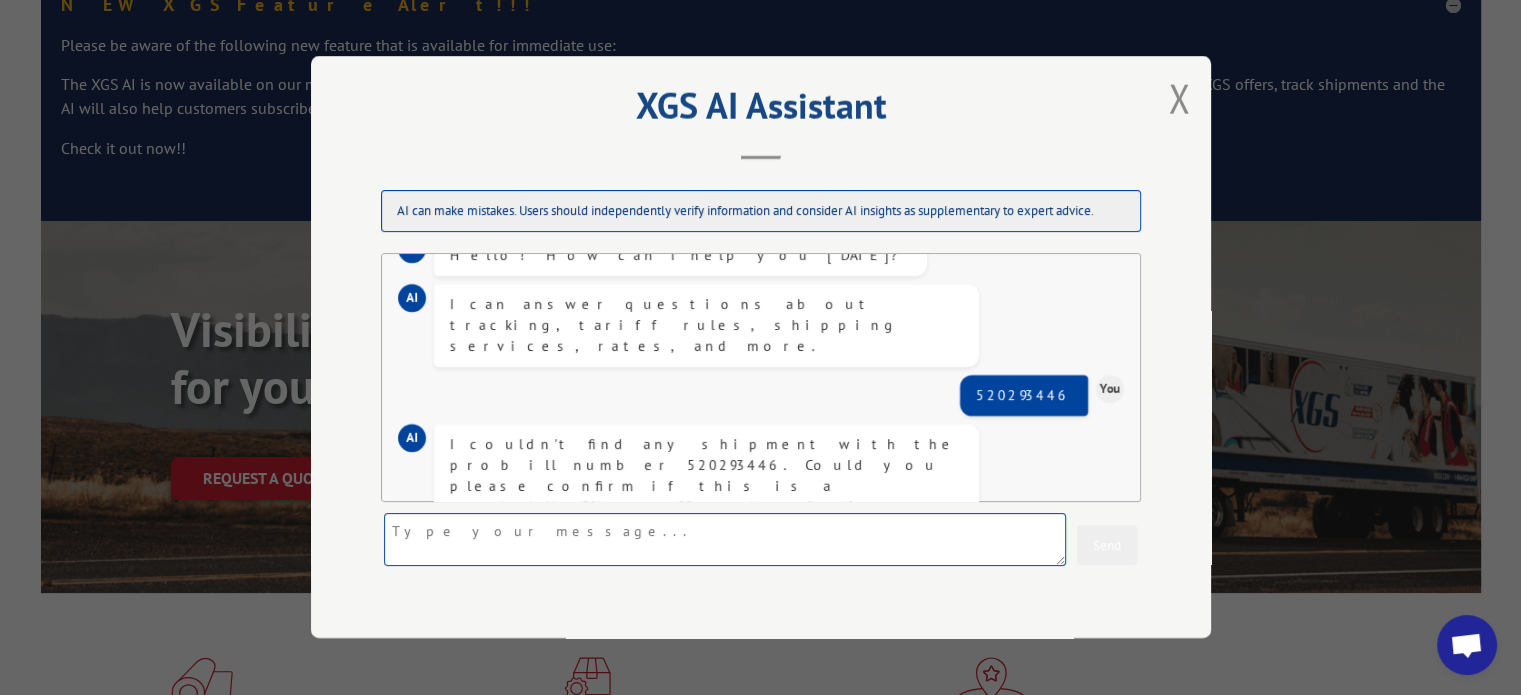 click at bounding box center (725, 540) 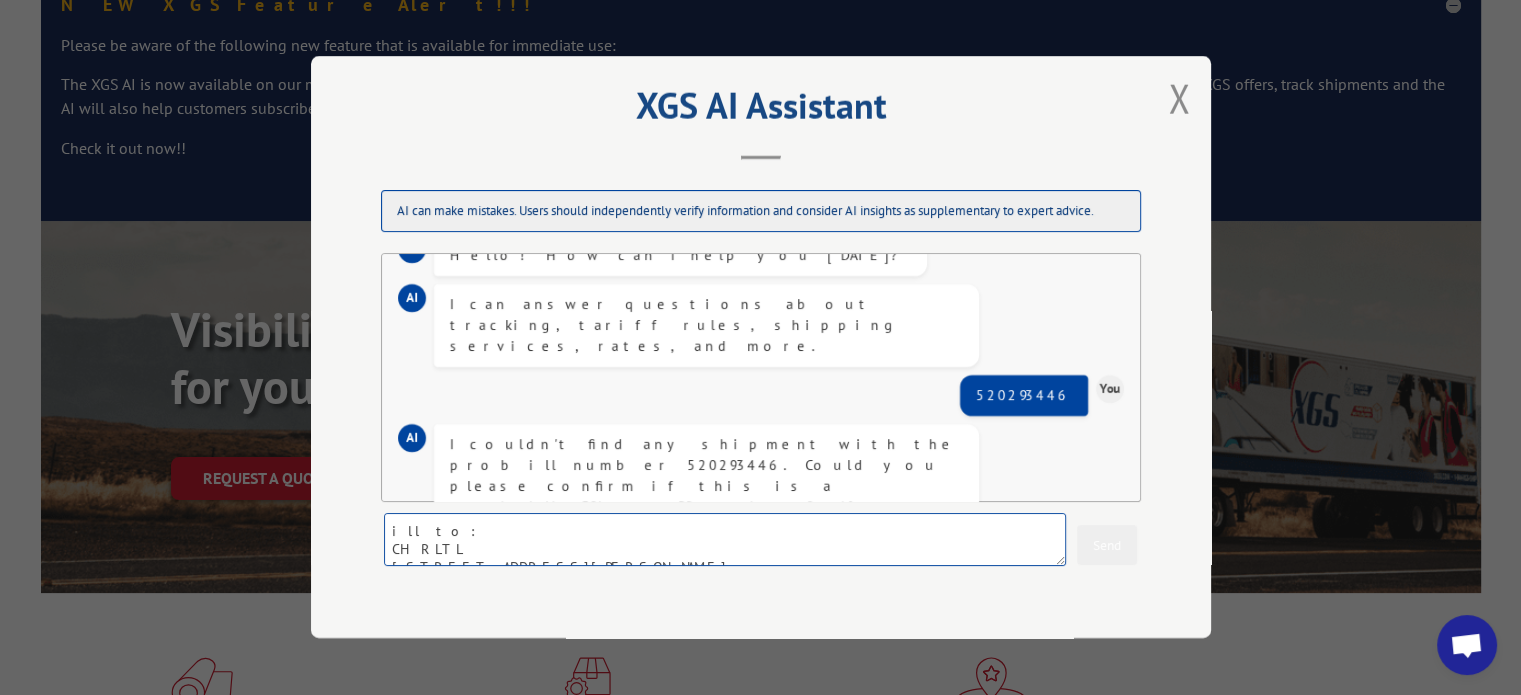 scroll, scrollTop: 288, scrollLeft: 0, axis: vertical 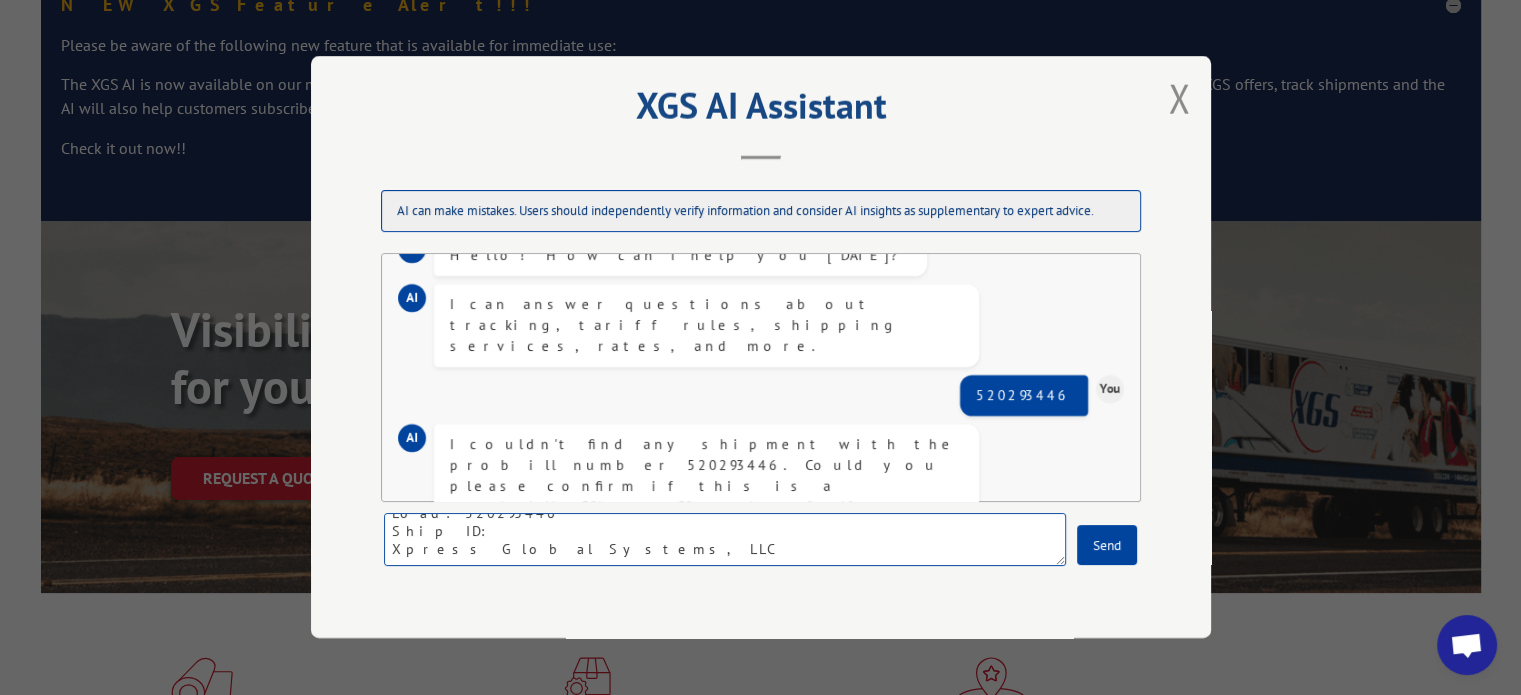 type 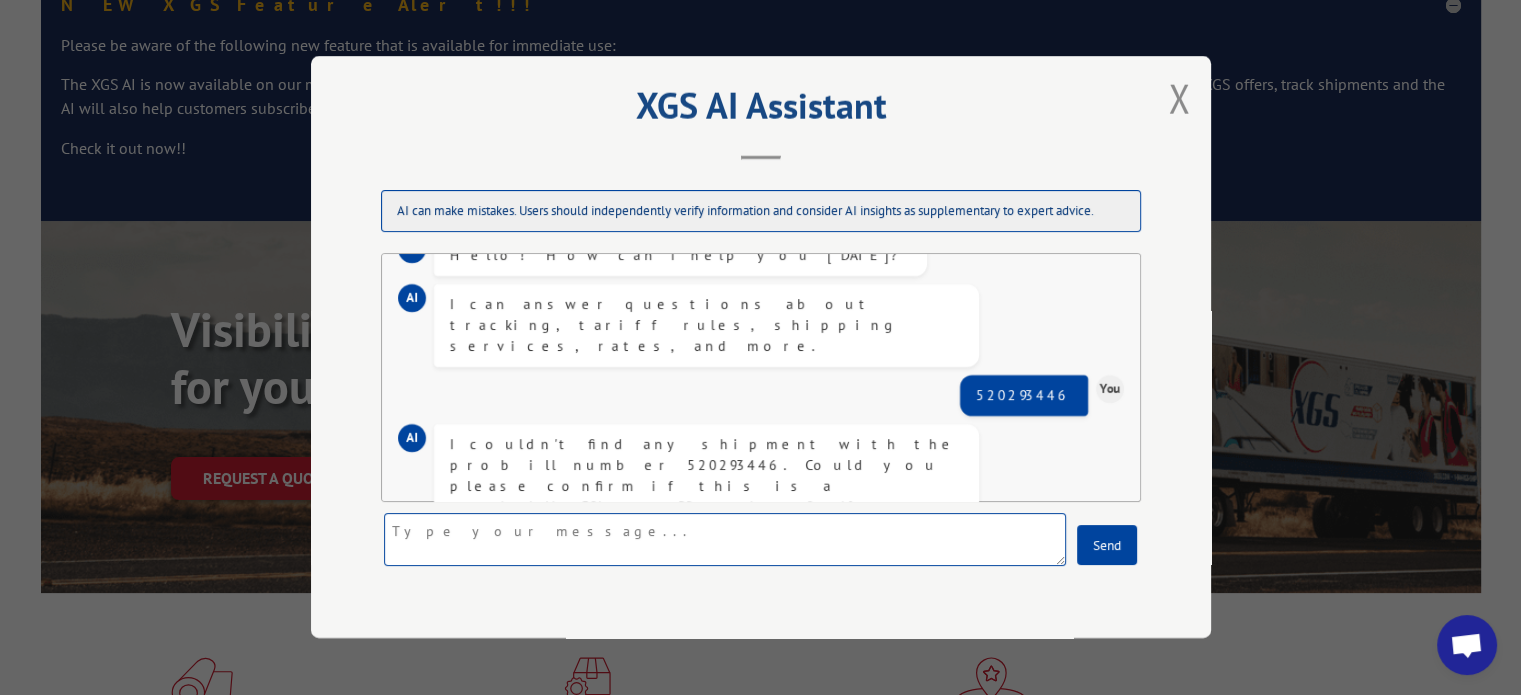 scroll, scrollTop: 0, scrollLeft: 0, axis: both 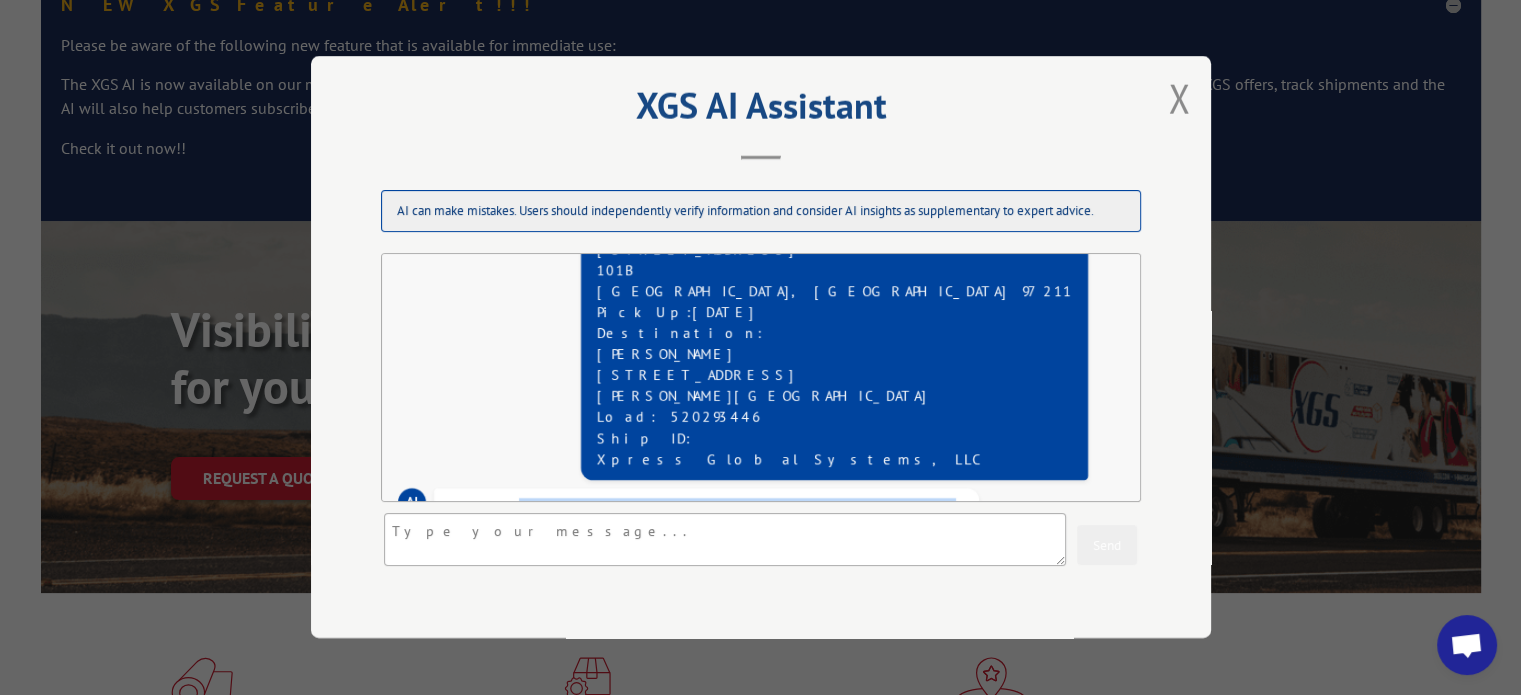 drag, startPoint x: 477, startPoint y: 405, endPoint x: 776, endPoint y: 460, distance: 304.01645 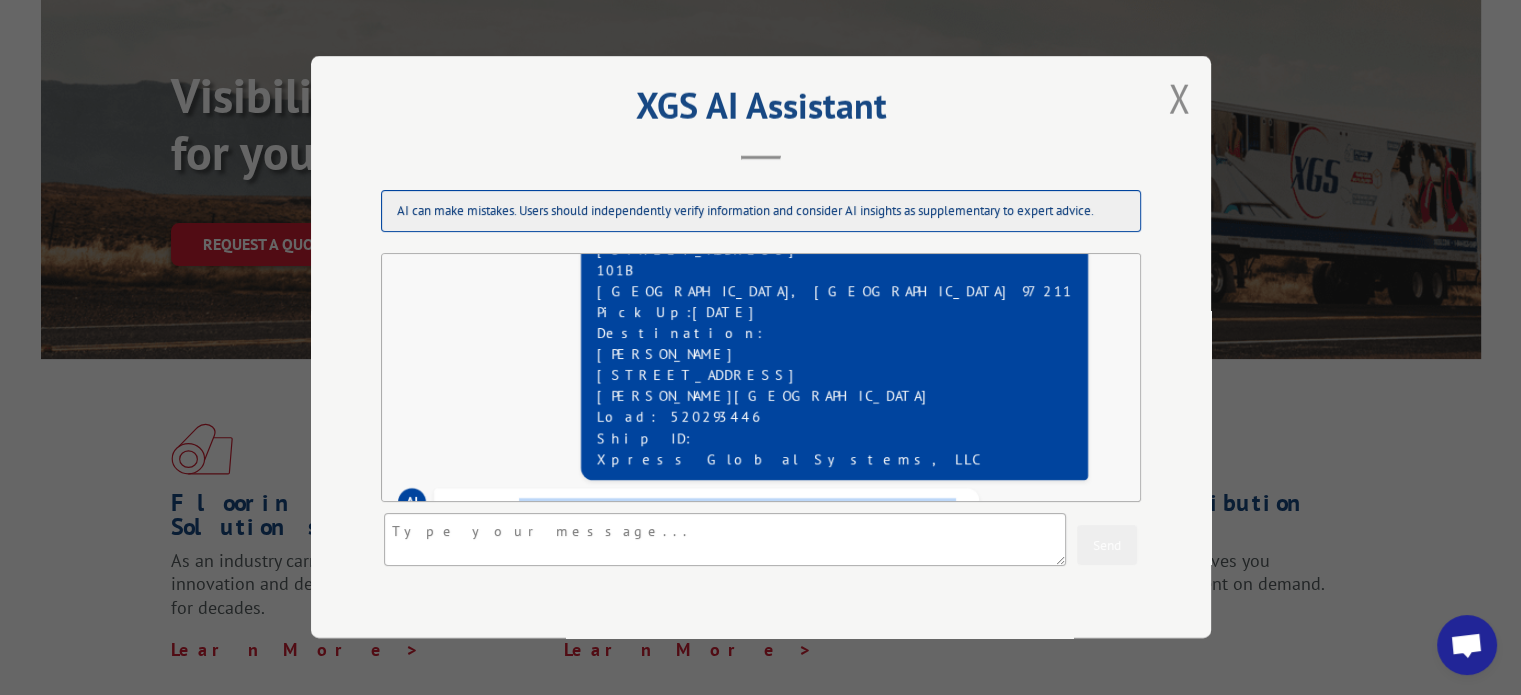 scroll, scrollTop: 500, scrollLeft: 0, axis: vertical 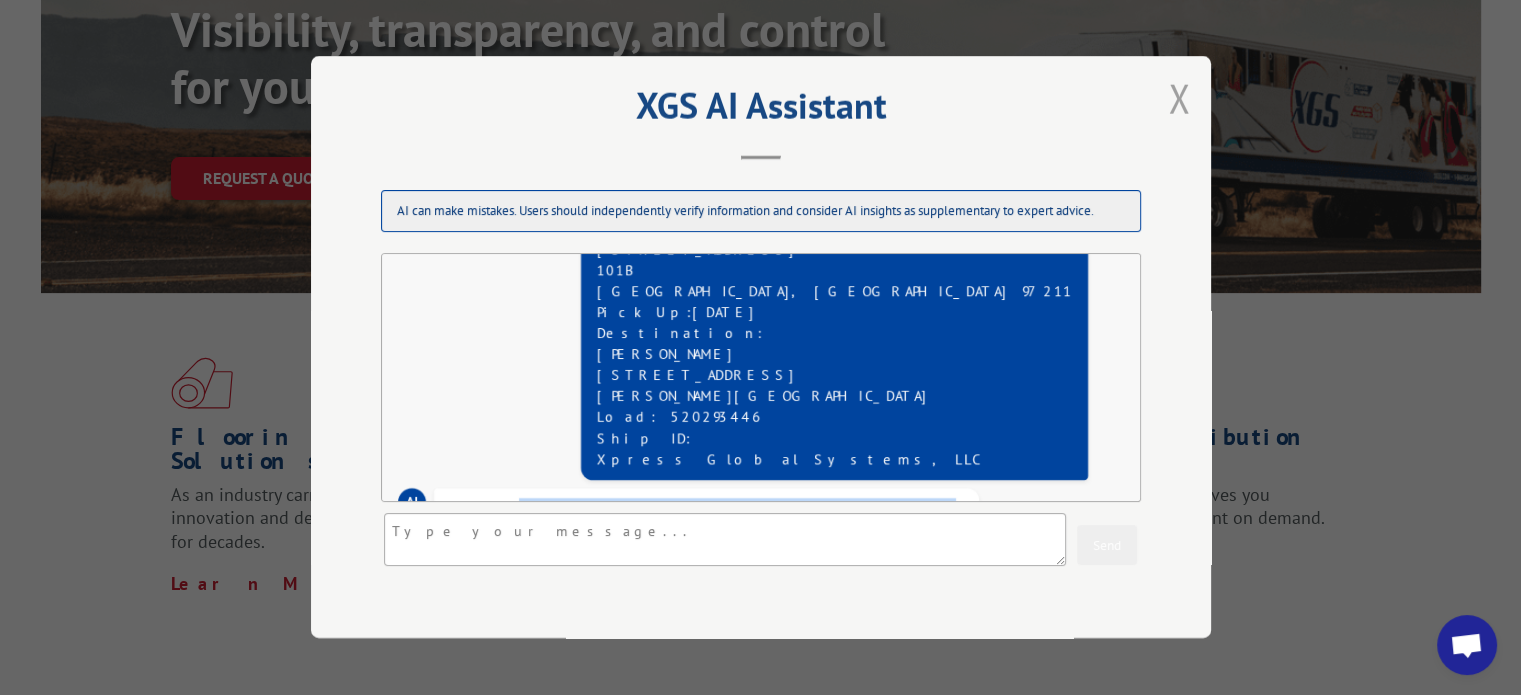 click at bounding box center (1179, 98) 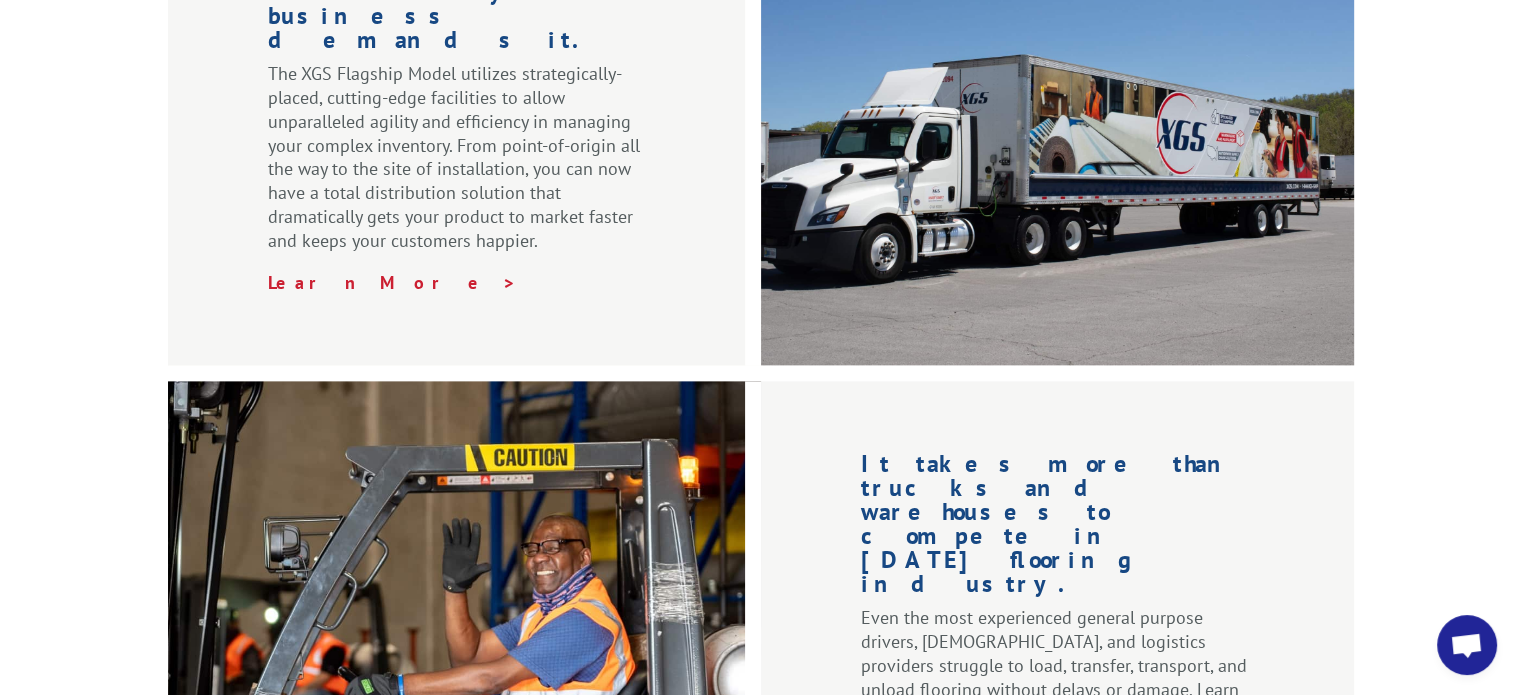 scroll, scrollTop: 2601, scrollLeft: 0, axis: vertical 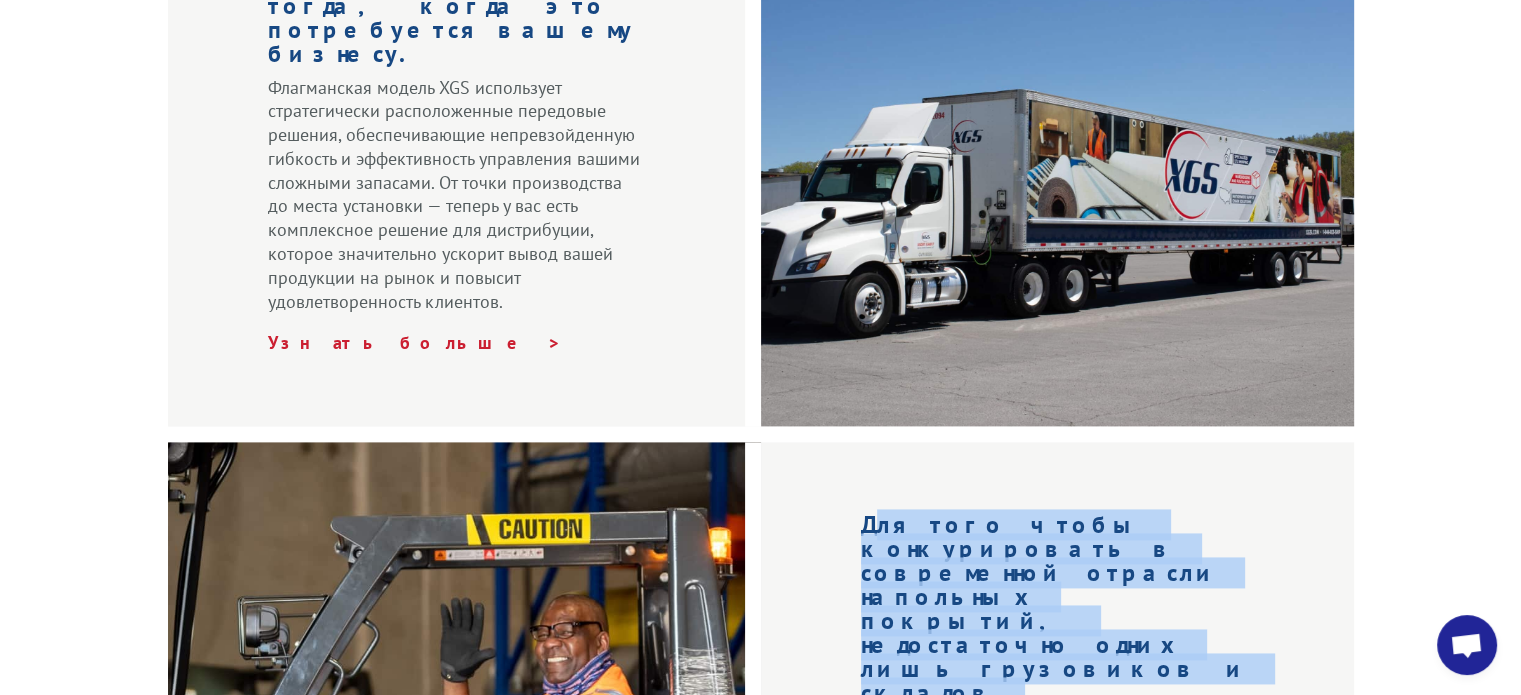 drag, startPoint x: 880, startPoint y: 370, endPoint x: 1156, endPoint y: 445, distance: 286.00873 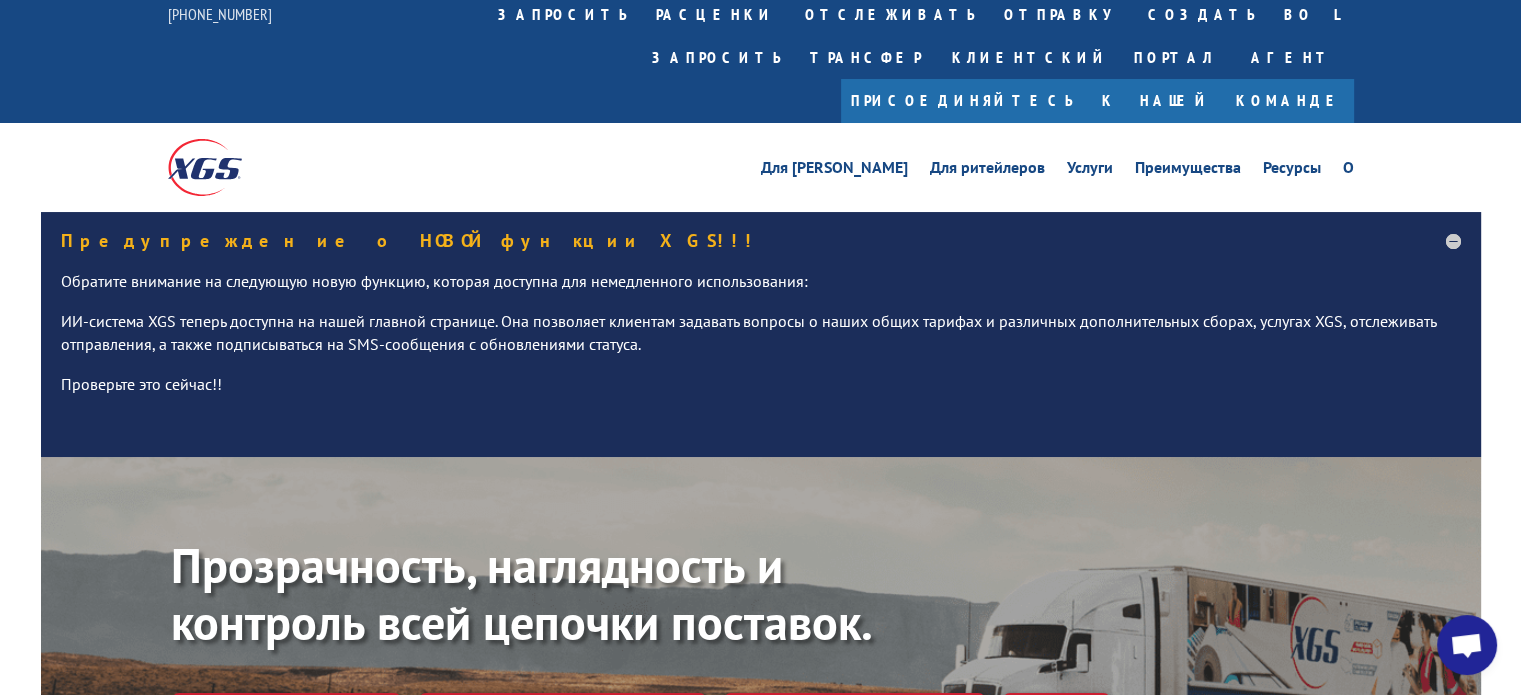scroll, scrollTop: 0, scrollLeft: 0, axis: both 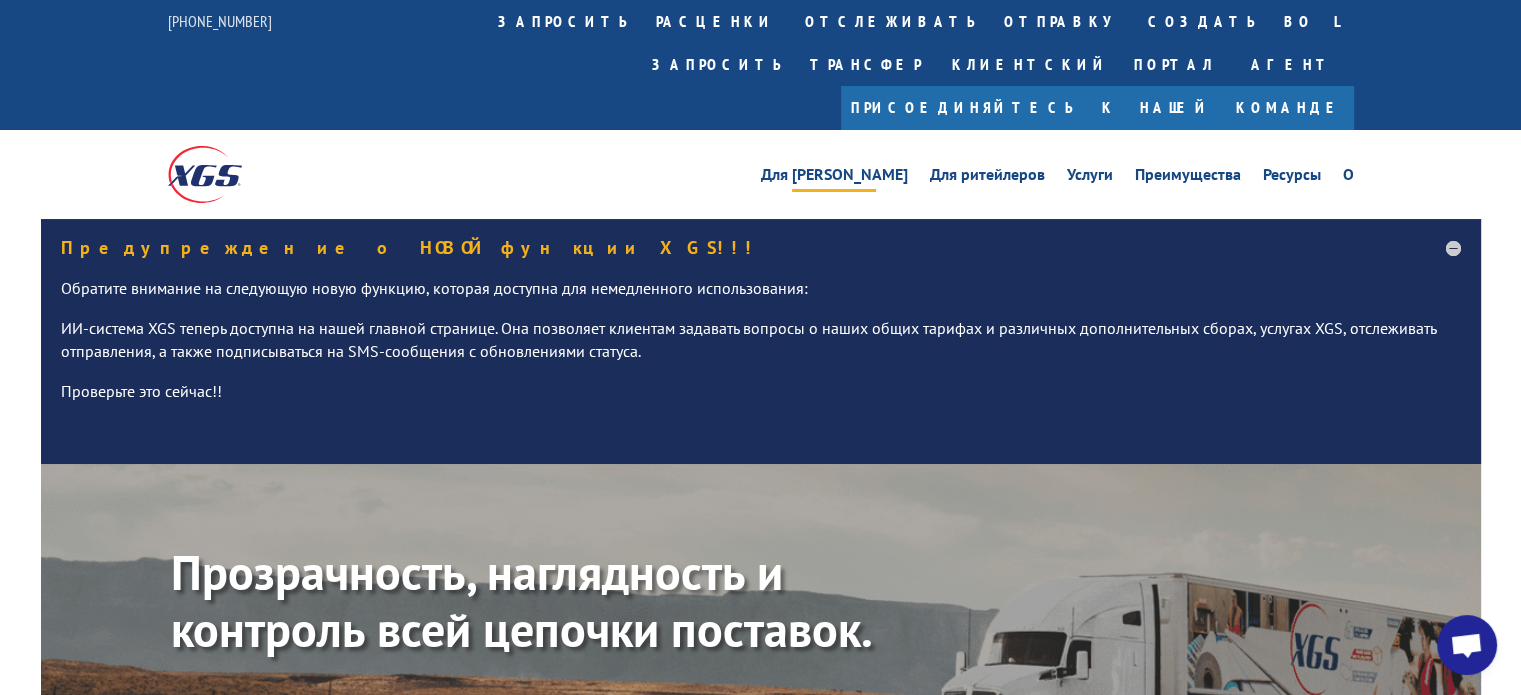 click on "Для [PERSON_NAME]" at bounding box center [834, 174] 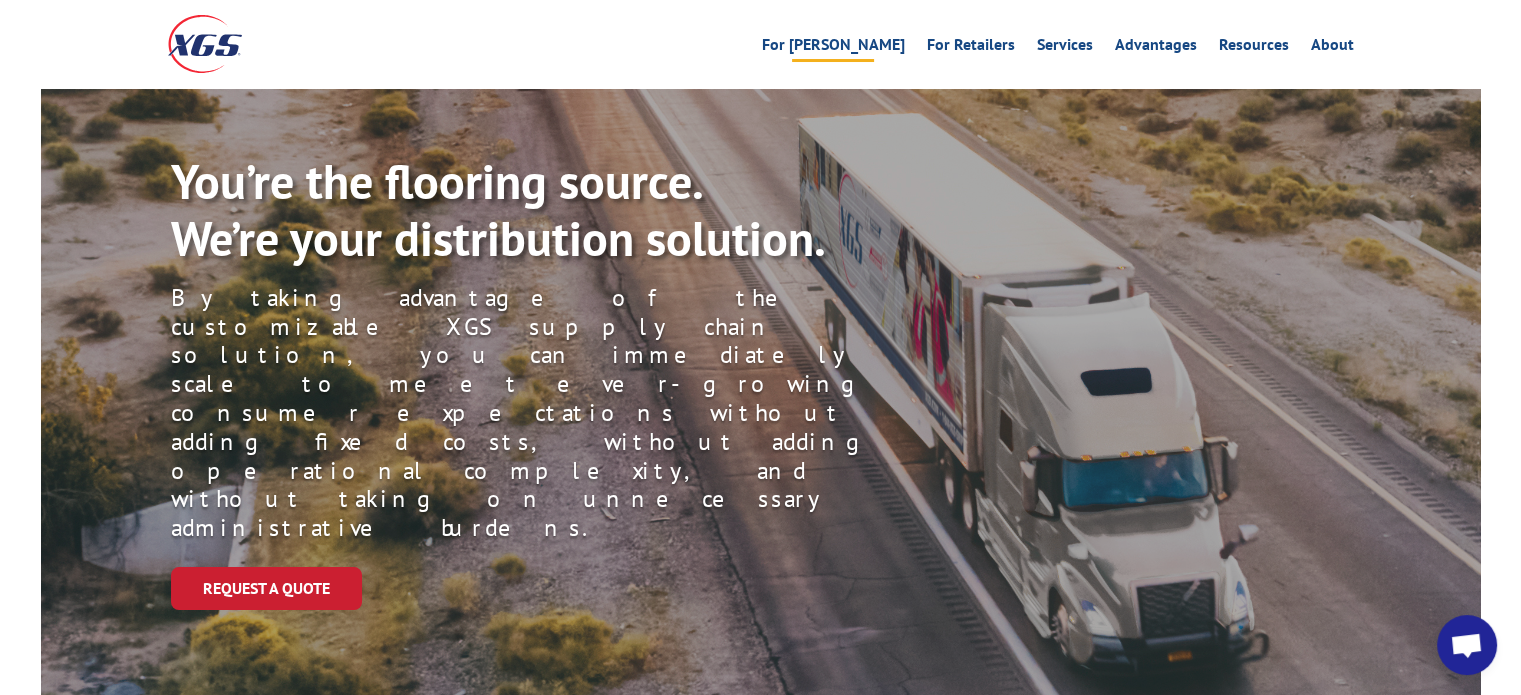 scroll, scrollTop: 0, scrollLeft: 0, axis: both 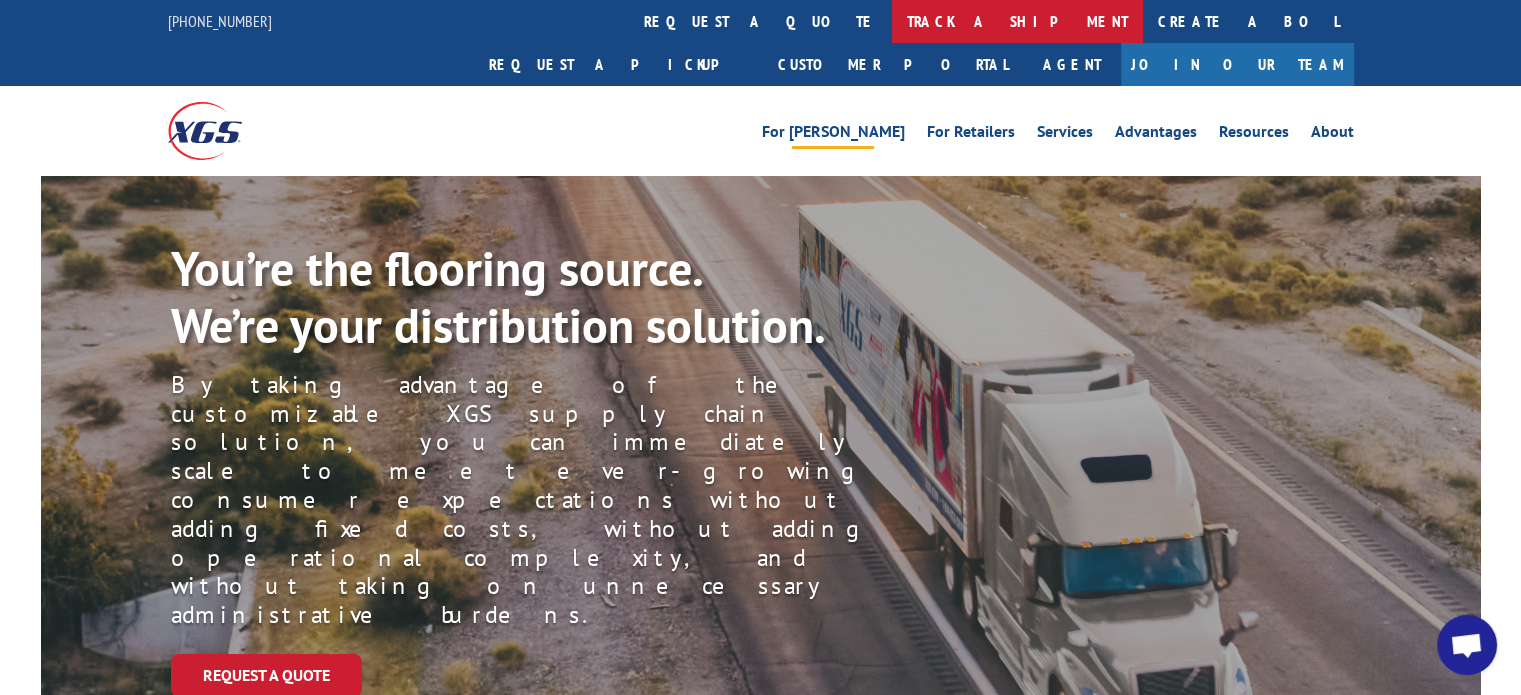 drag, startPoint x: 560, startPoint y: 102, endPoint x: 723, endPoint y: 24, distance: 180.70142 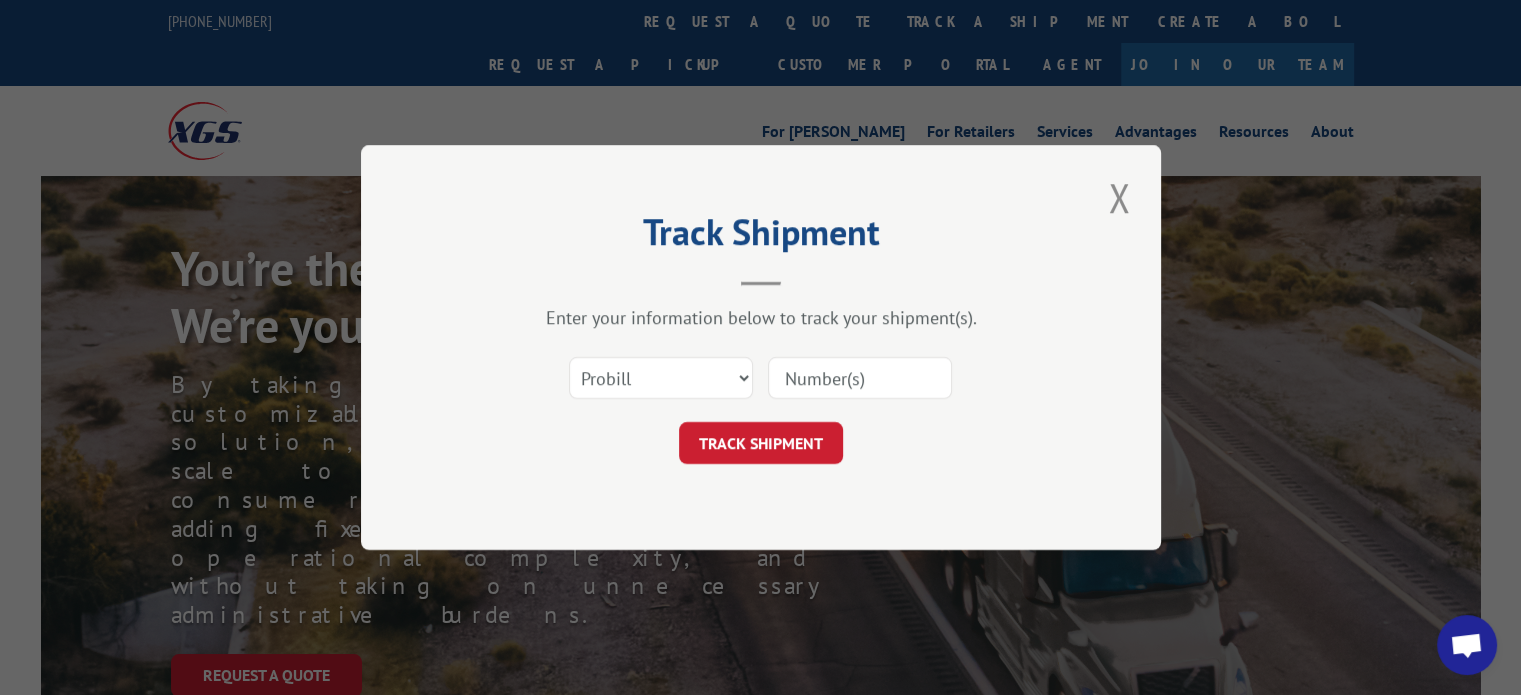 click on "Track Shipment Enter your information below to track your shipment(s). Select category... Probill BOL PO TRACK SHIPMENT" at bounding box center [760, 347] 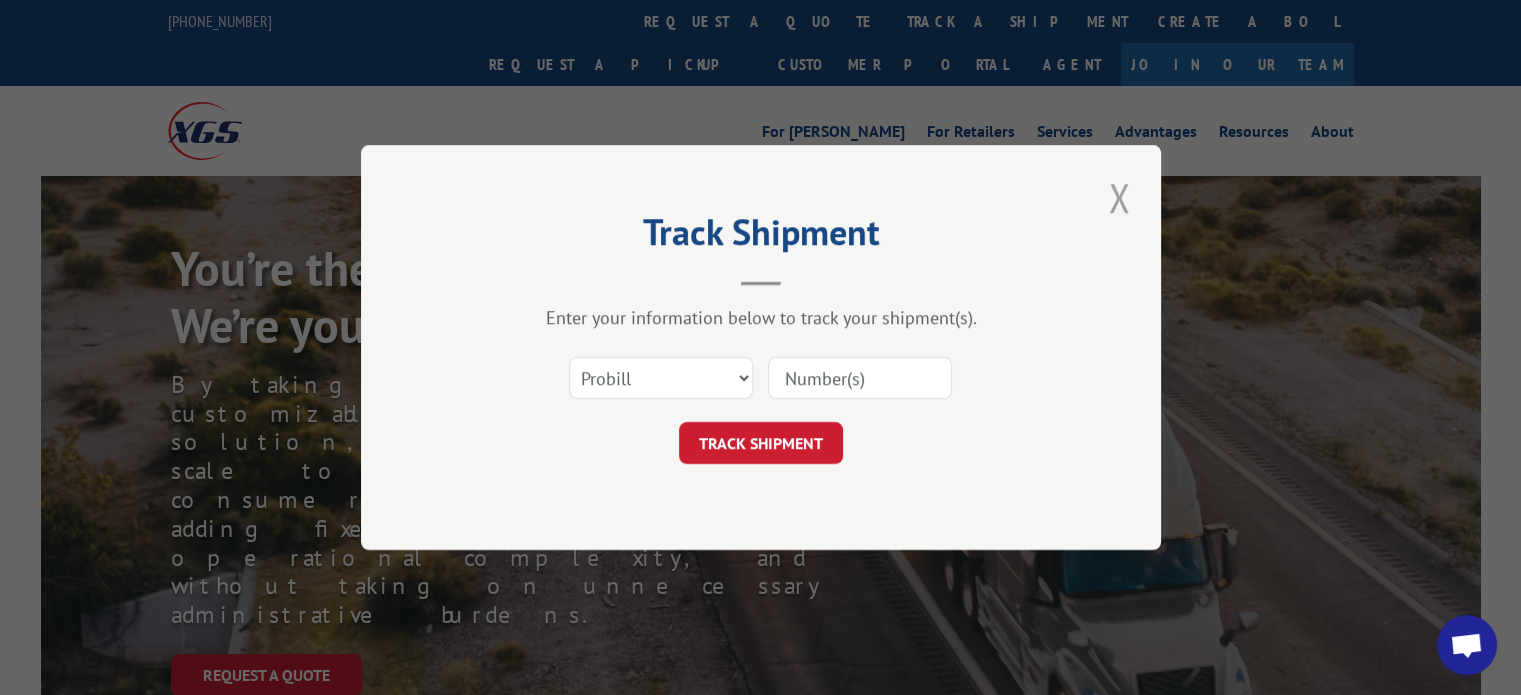click at bounding box center [1119, 197] 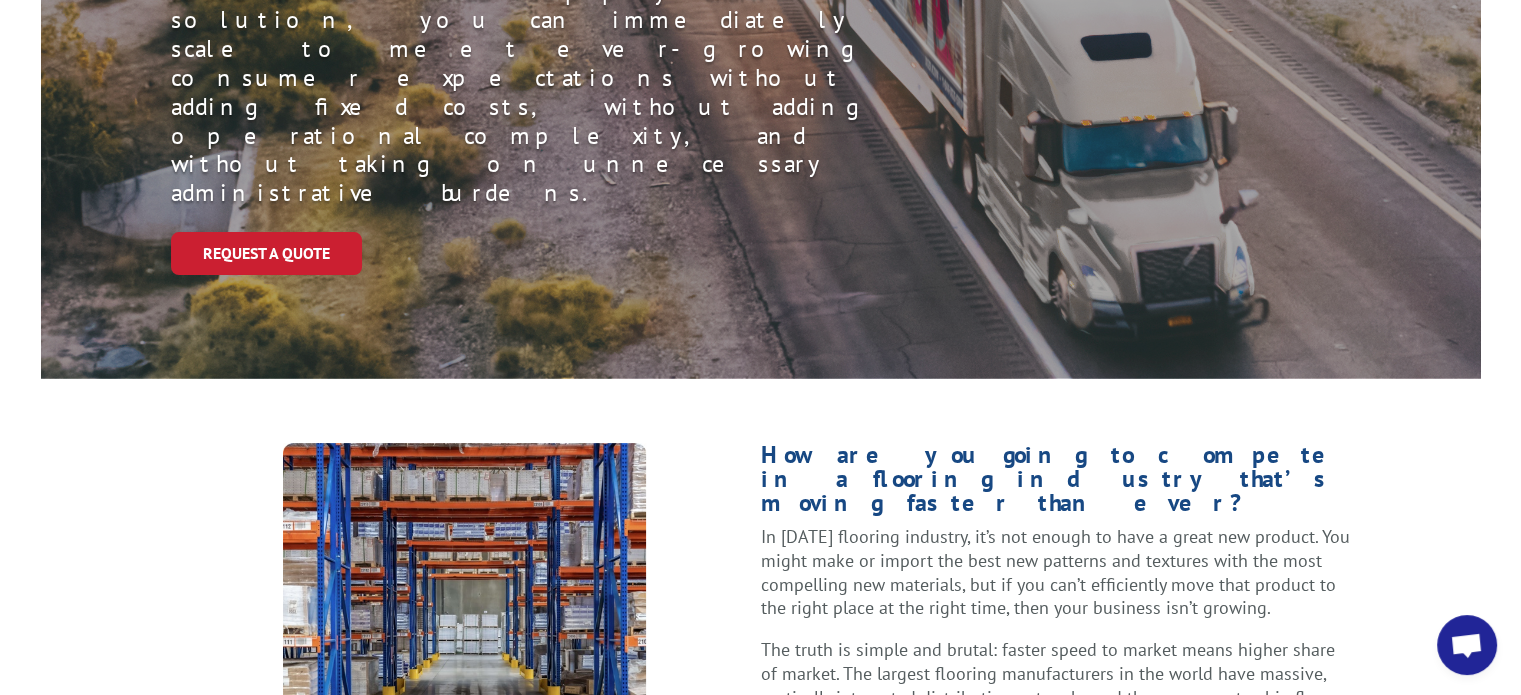 scroll, scrollTop: 300, scrollLeft: 0, axis: vertical 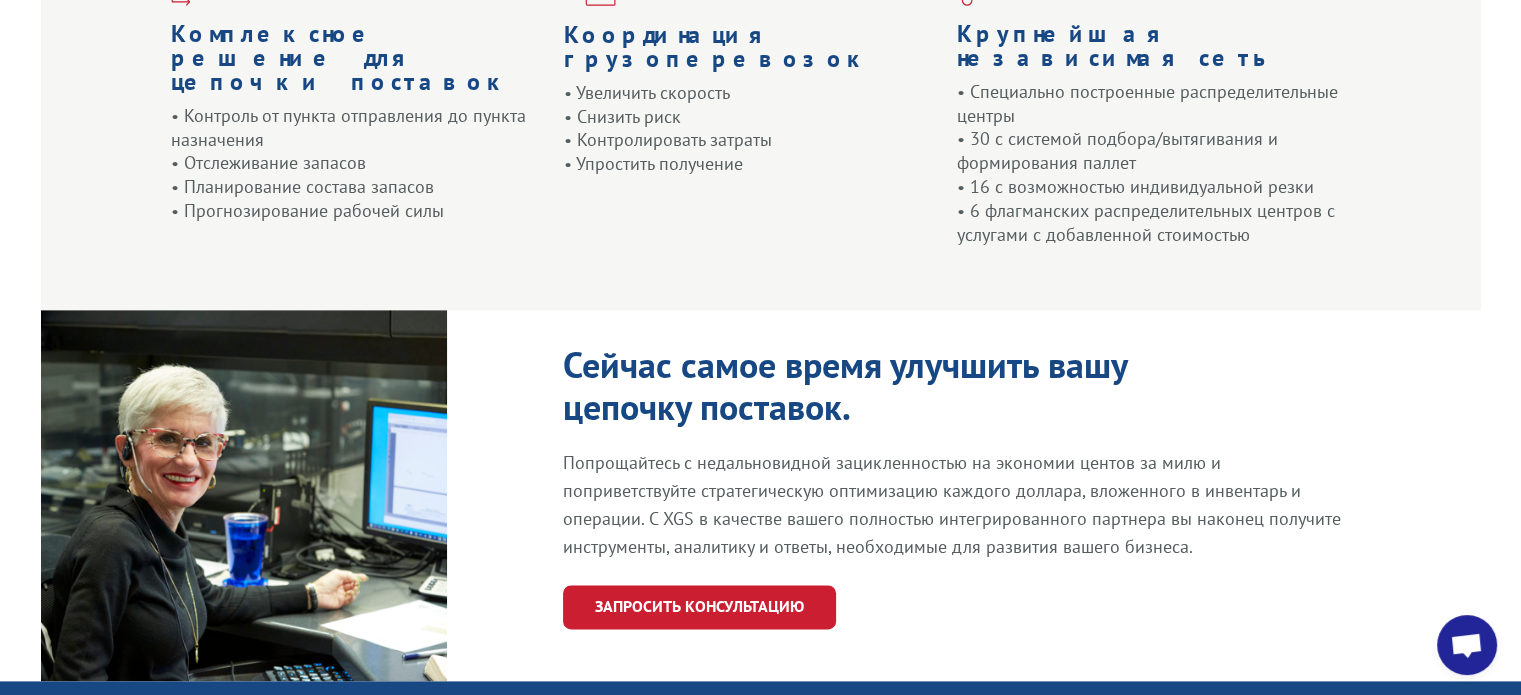 click on "Сейчас самое время улучшить вашу цепочку поставок.
Попрощайтесь с недальновидной зацикленностью на экономии центов за милю и поприветствуйте стратегическую оптимизацию каждого доллара, вложенного в инвентарь и операции. С XGS в качестве вашего полностью интегрированного партнера вы наконец получите инструменты, аналитику и ответы, необходимые для развития вашего бизнеса.
ЗАПРОСИТЬ КОНСУЛЬТАЦИЮ" at bounding box center [958, 495] 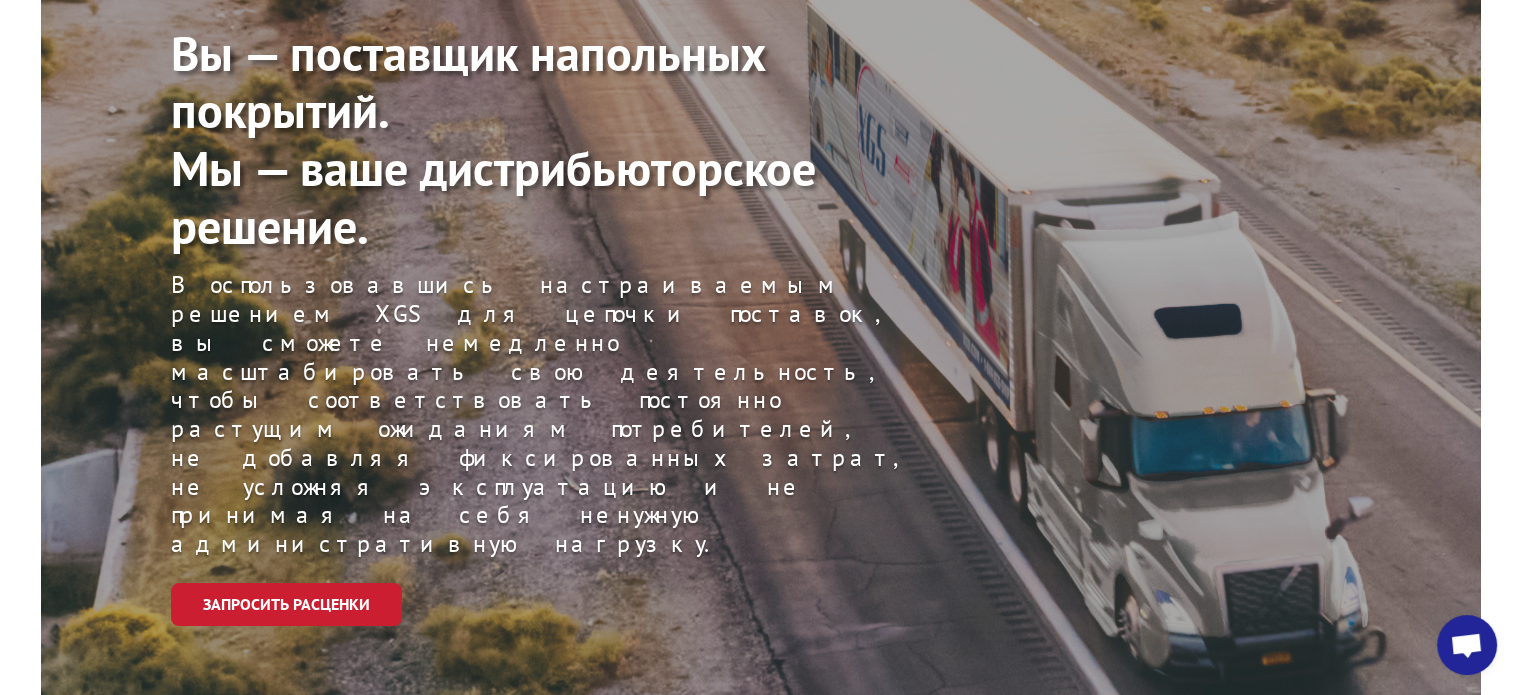 scroll, scrollTop: 0, scrollLeft: 0, axis: both 